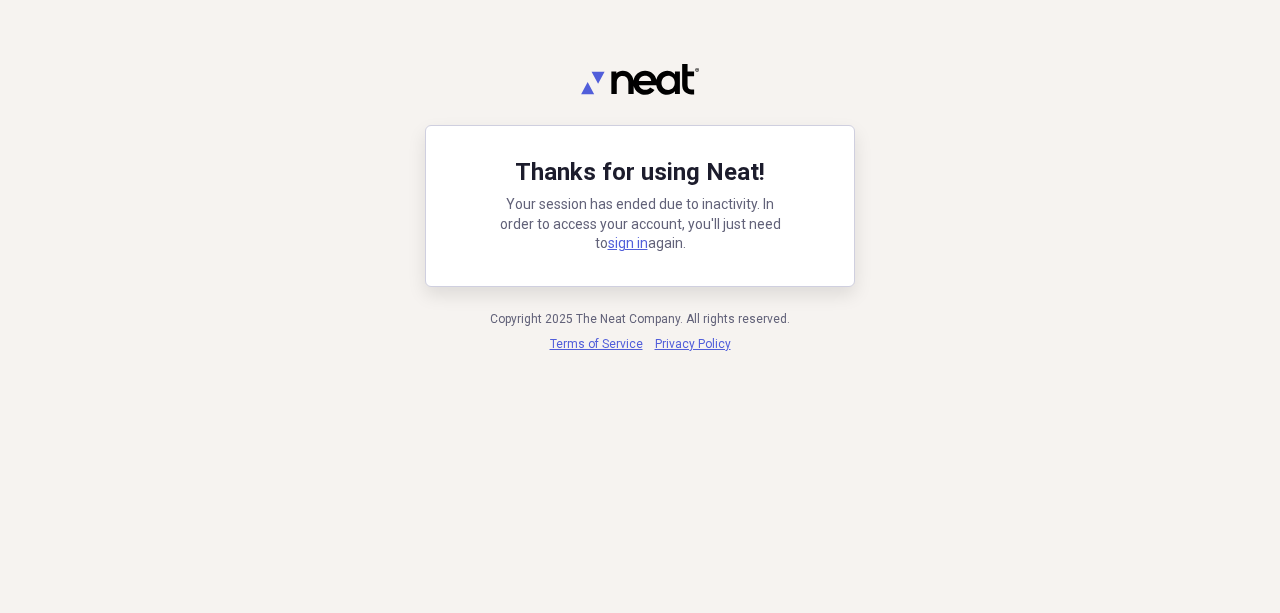 scroll, scrollTop: 0, scrollLeft: 0, axis: both 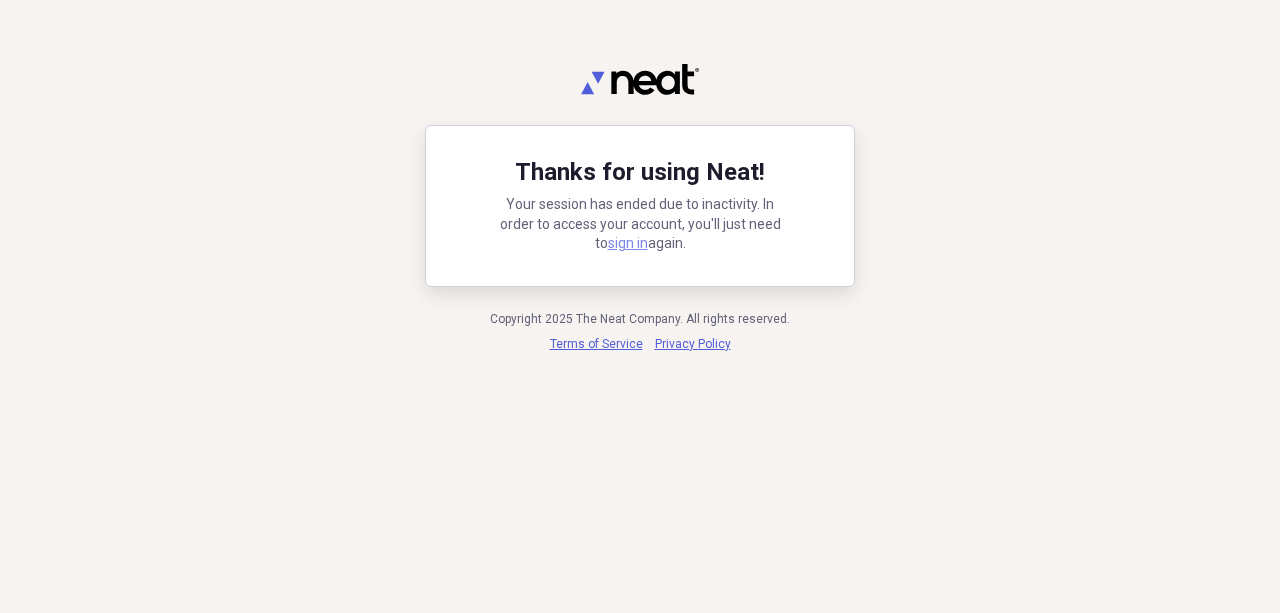 click on "sign in" at bounding box center [628, 243] 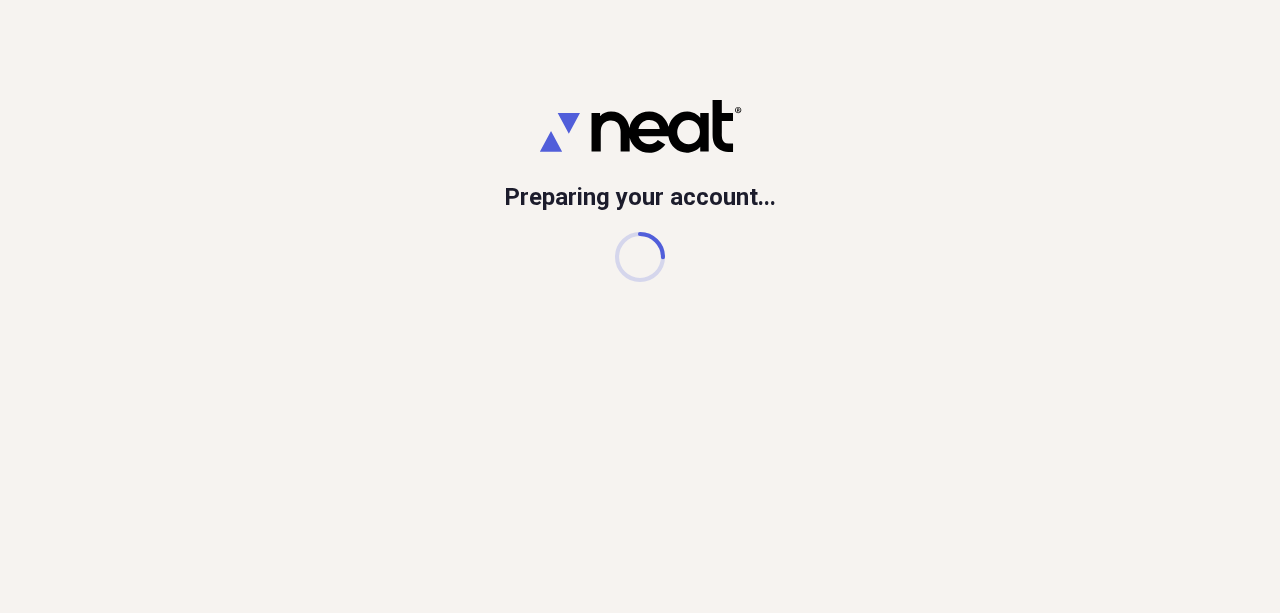scroll, scrollTop: 0, scrollLeft: 0, axis: both 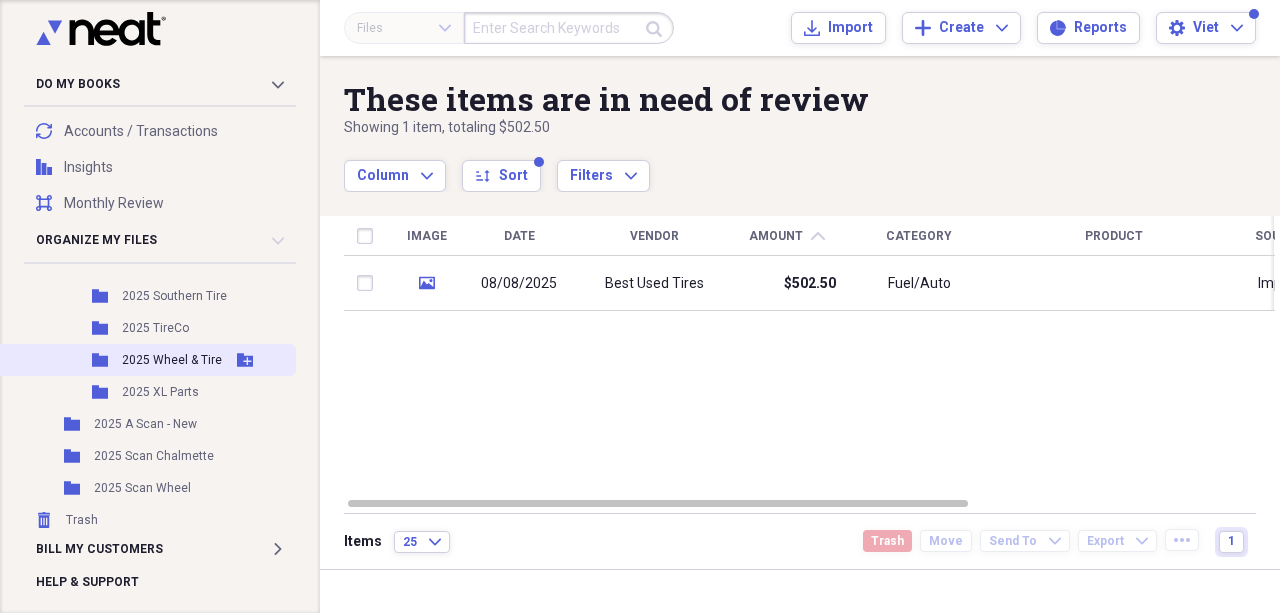 click on "2025 Wheel & Tire" at bounding box center (172, 360) 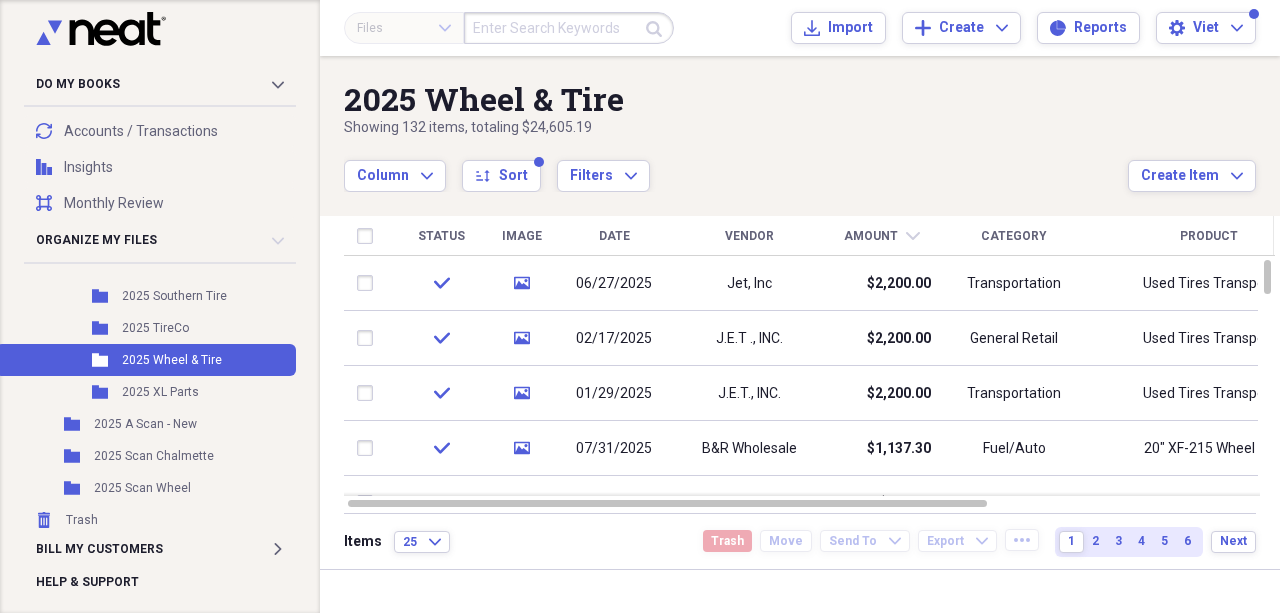 click on "Date" at bounding box center (614, 236) 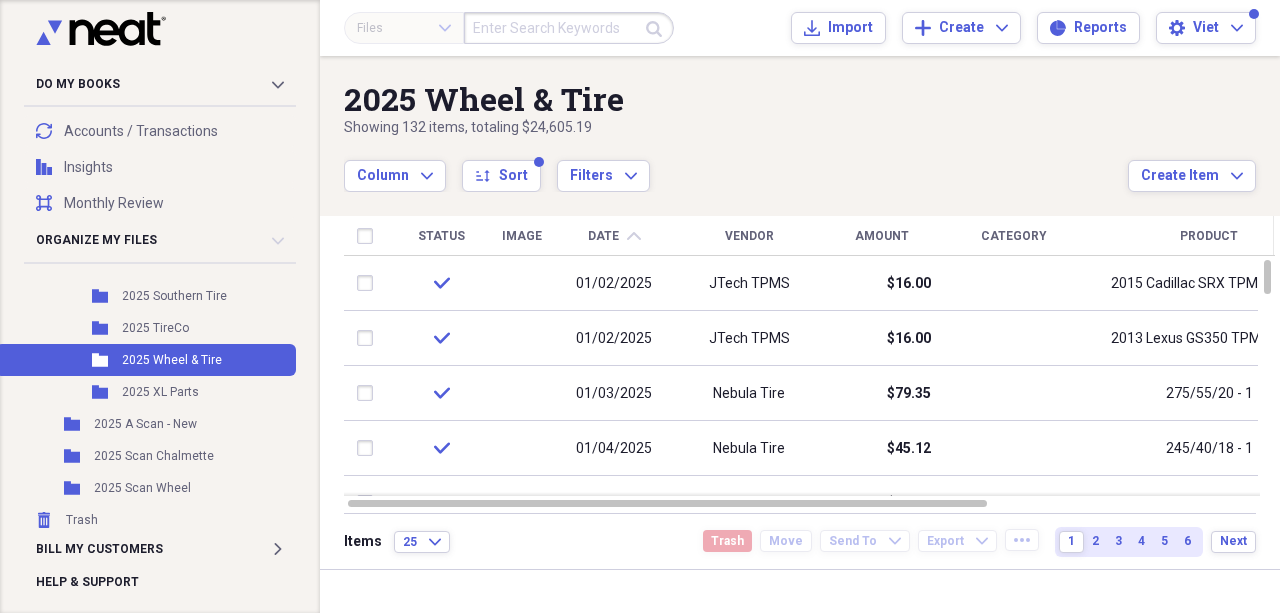 click on "Date" at bounding box center [603, 236] 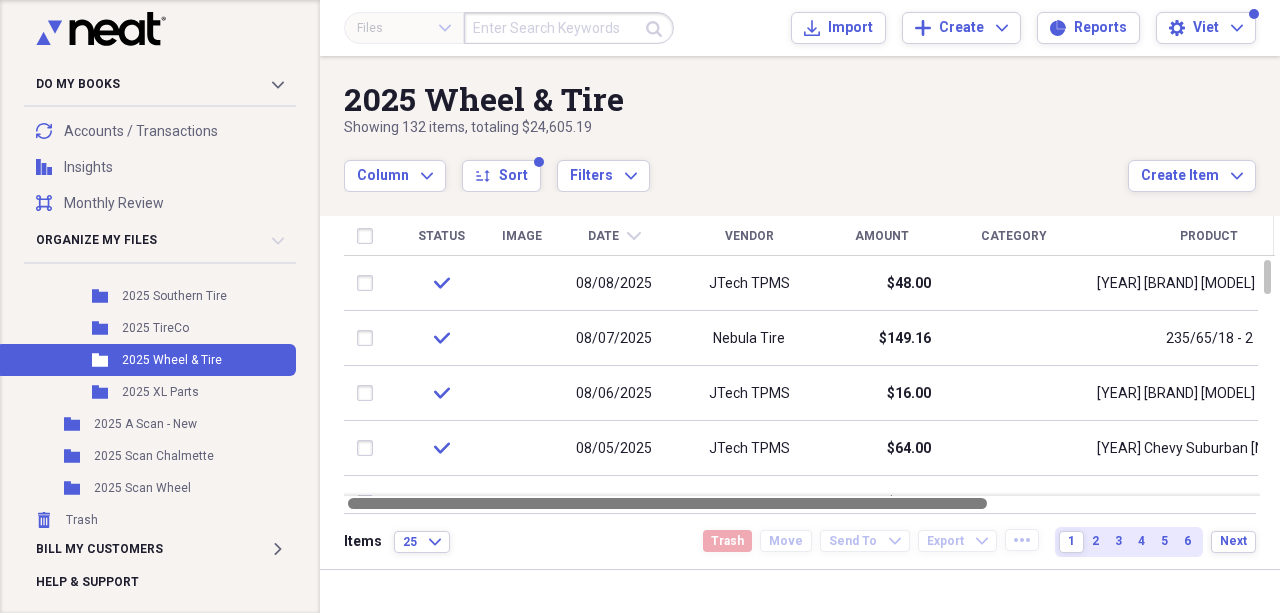 drag, startPoint x: 736, startPoint y: 504, endPoint x: 723, endPoint y: 502, distance: 13.152946 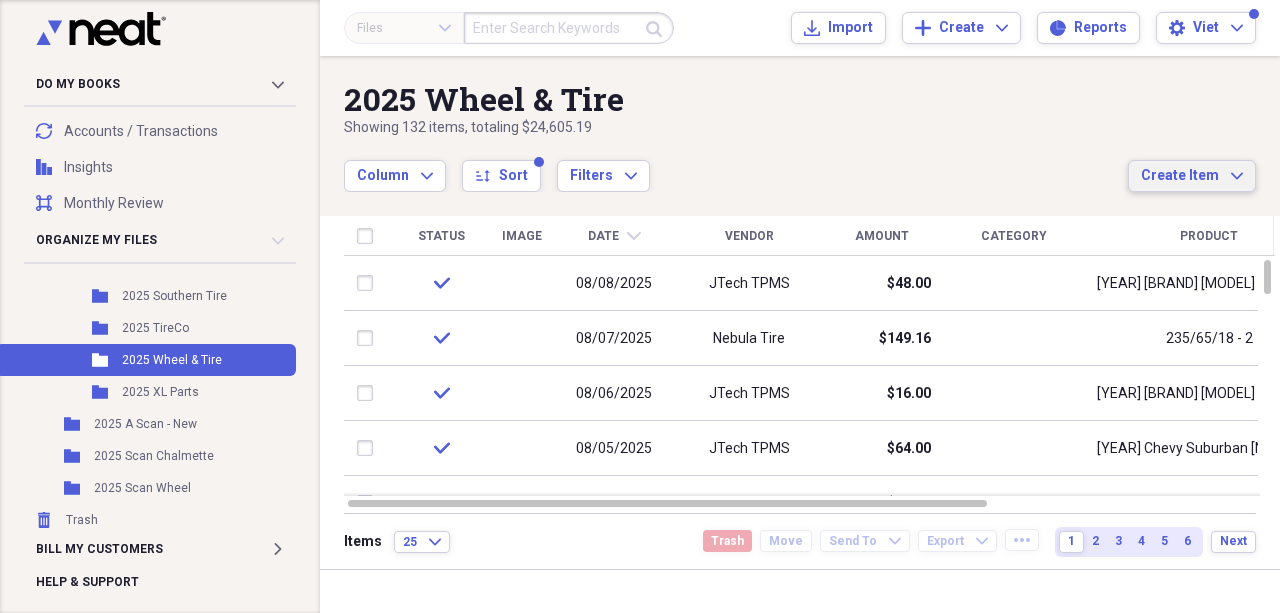 click on "Create Item" at bounding box center [1180, 176] 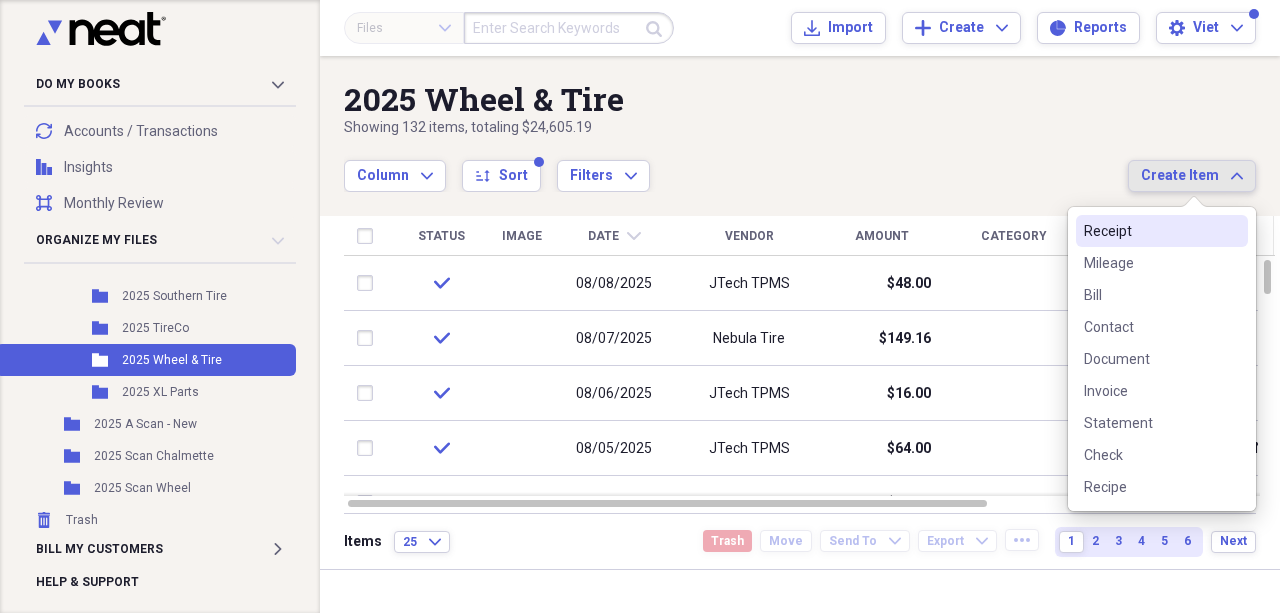 click on "Receipt" at bounding box center (1150, 231) 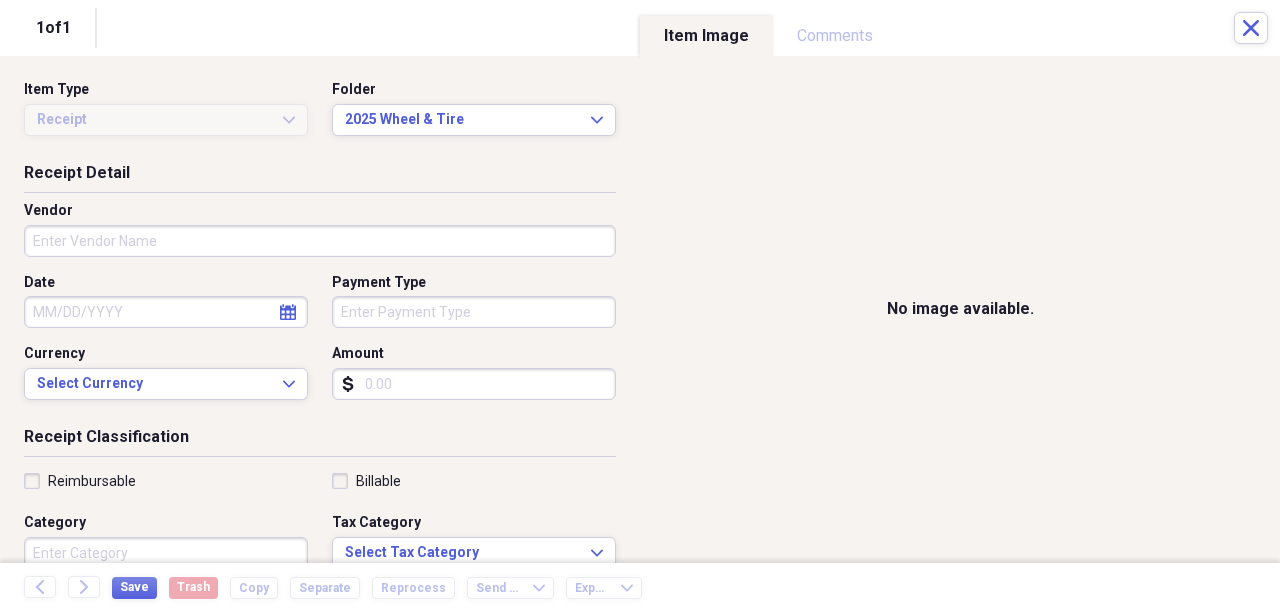 click on "Amount" at bounding box center (474, 384) 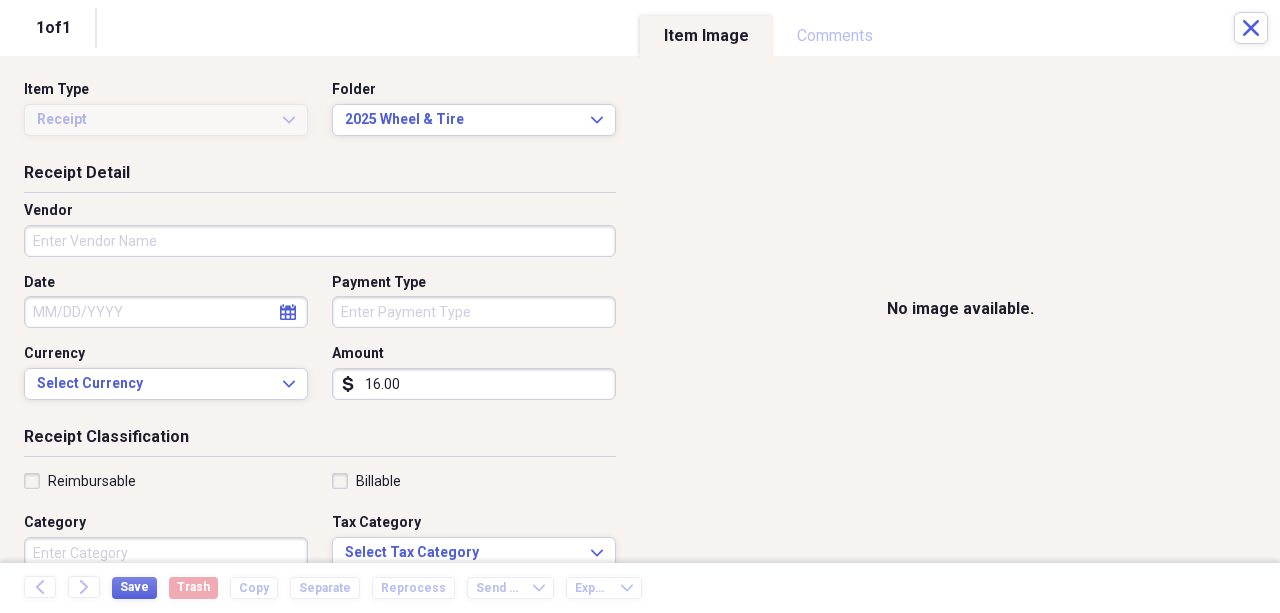 type on "16.00" 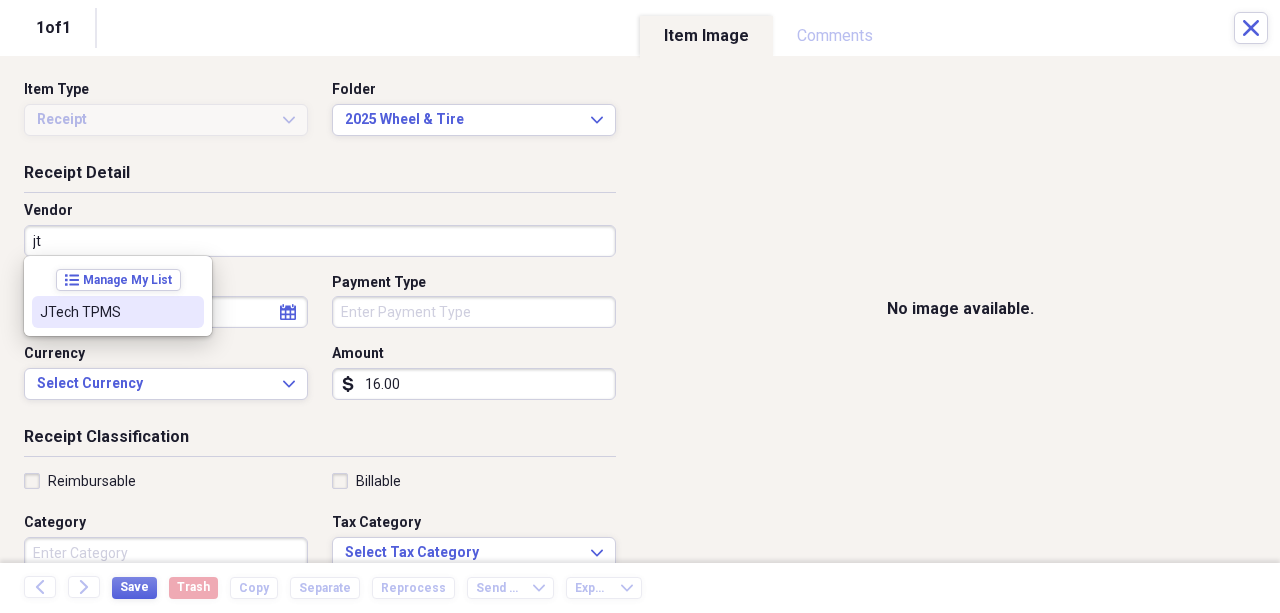 click on "JTech TPMS" at bounding box center [106, 312] 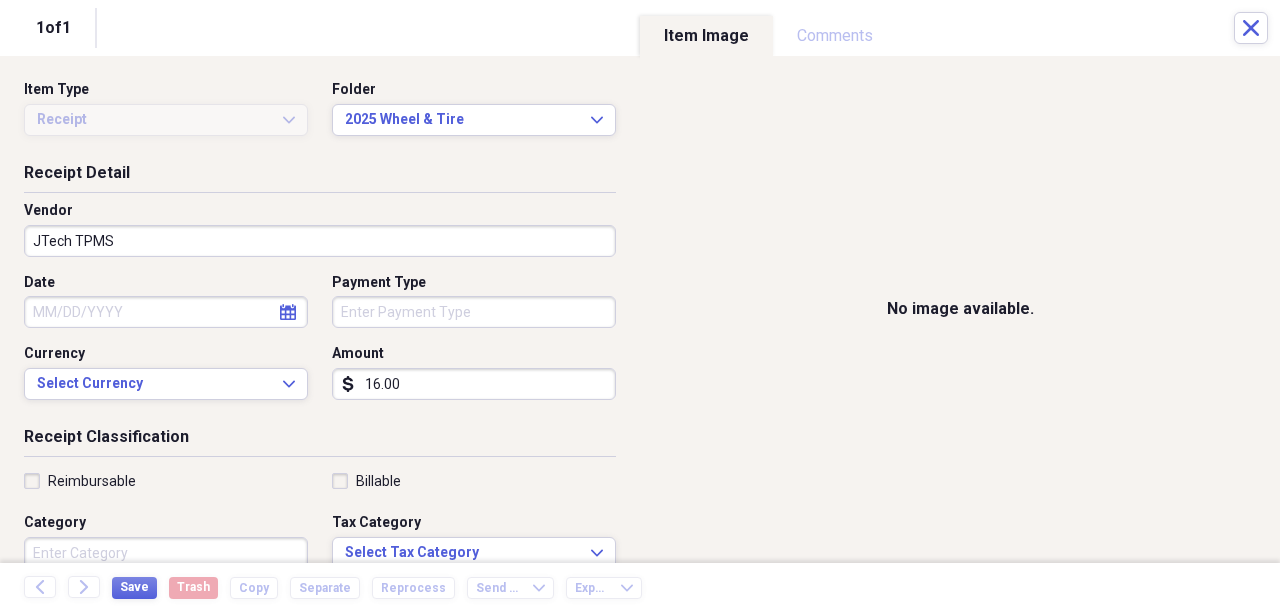 click on "Date" at bounding box center [166, 312] 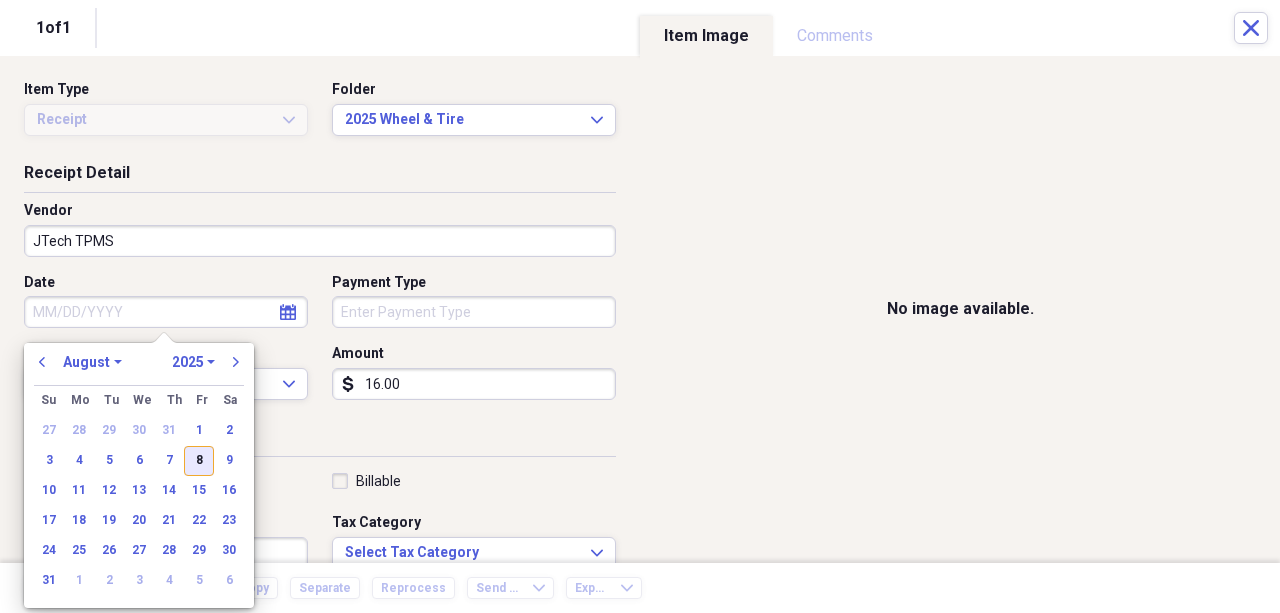 click on "8" at bounding box center [199, 461] 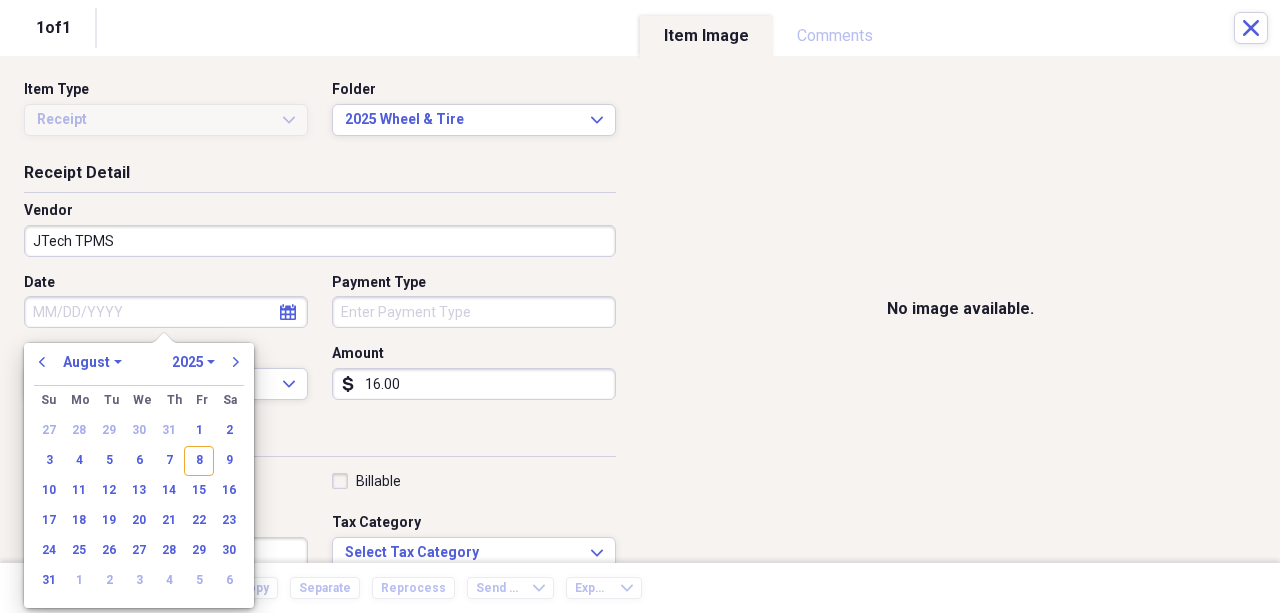 type on "08/08/2025" 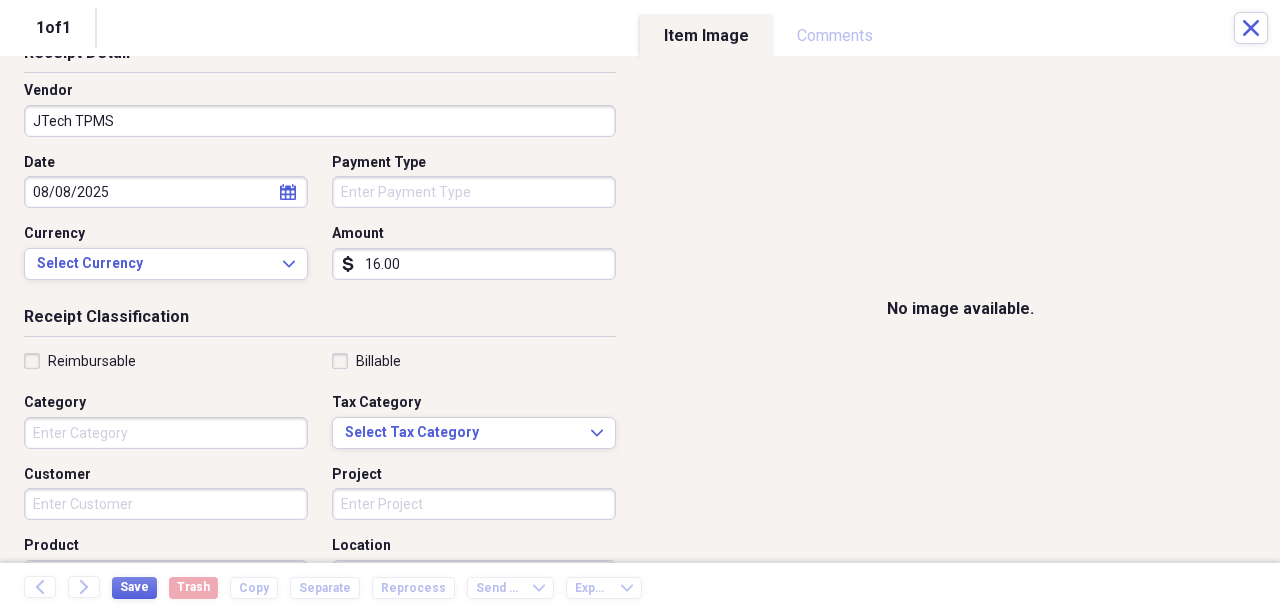 scroll, scrollTop: 200, scrollLeft: 0, axis: vertical 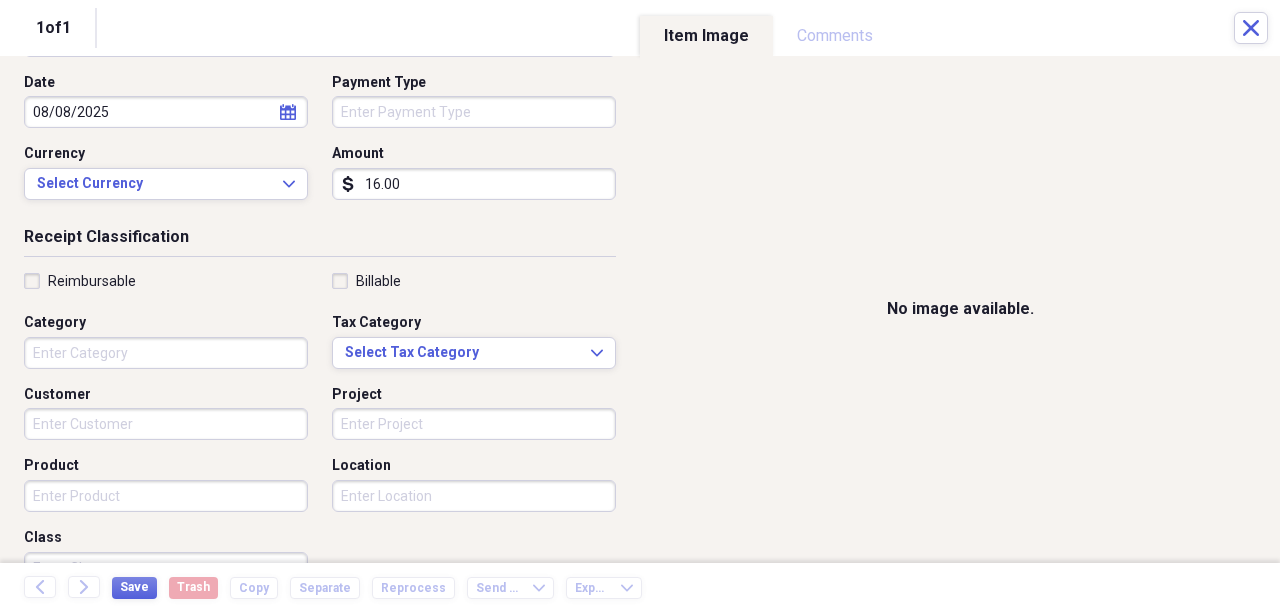click on "Product" at bounding box center [166, 496] 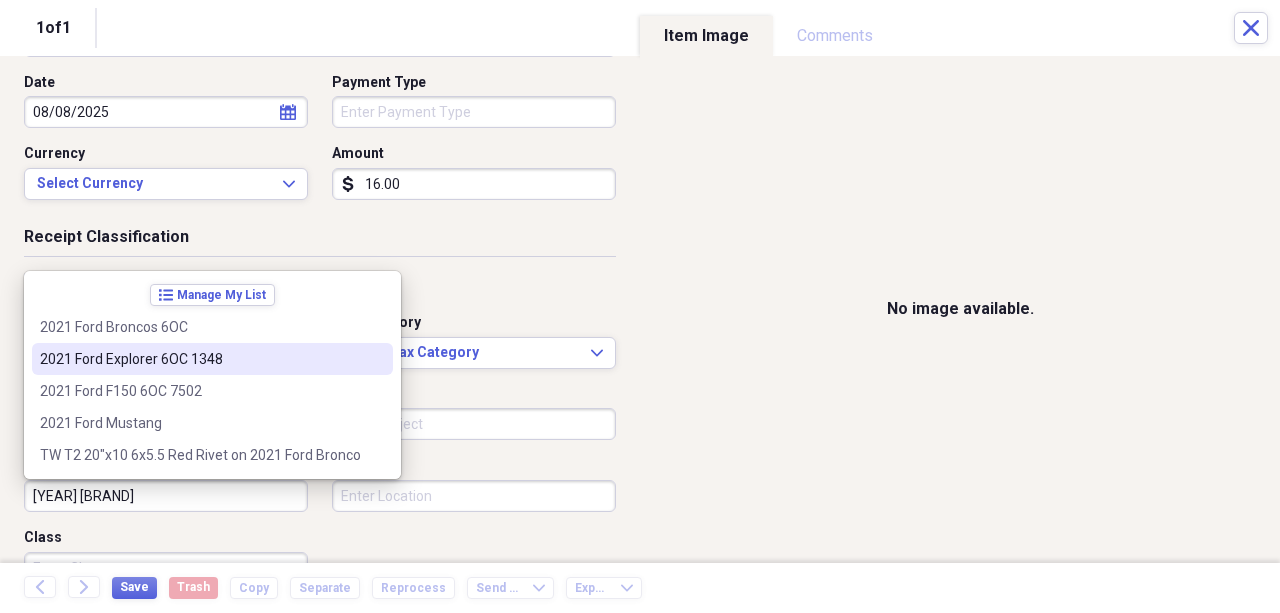 click on "2021 Ford Explorer 6OC 1348" at bounding box center (200, 359) 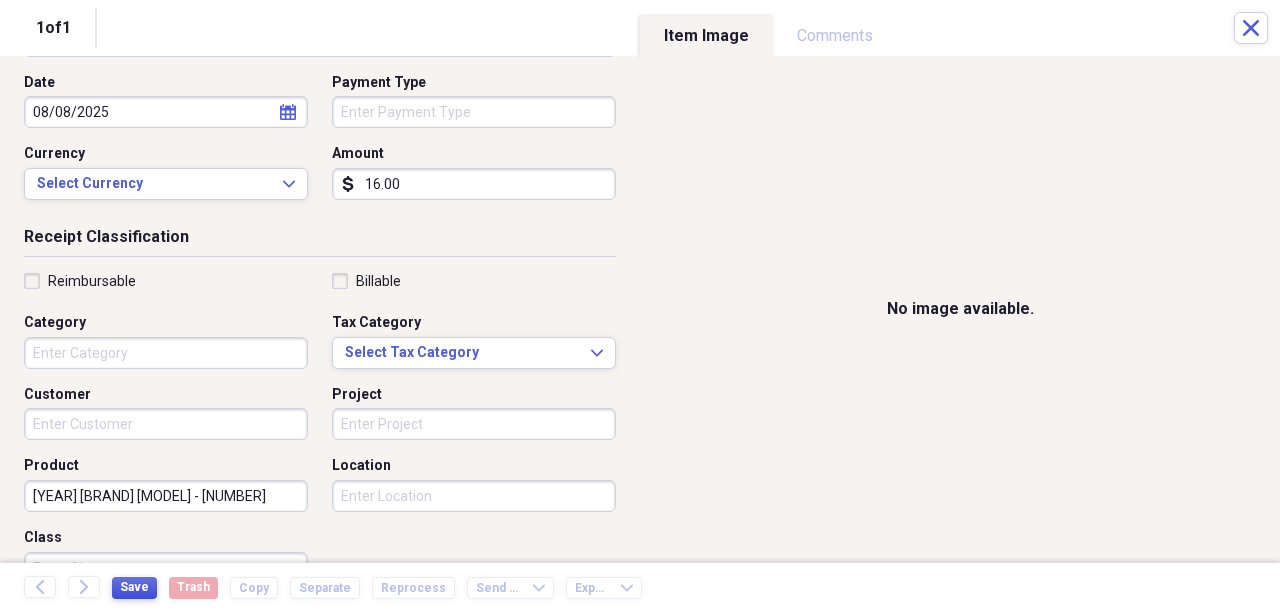 type on "[YEAR] [BRAND] [MODEL] - [NUMBER]" 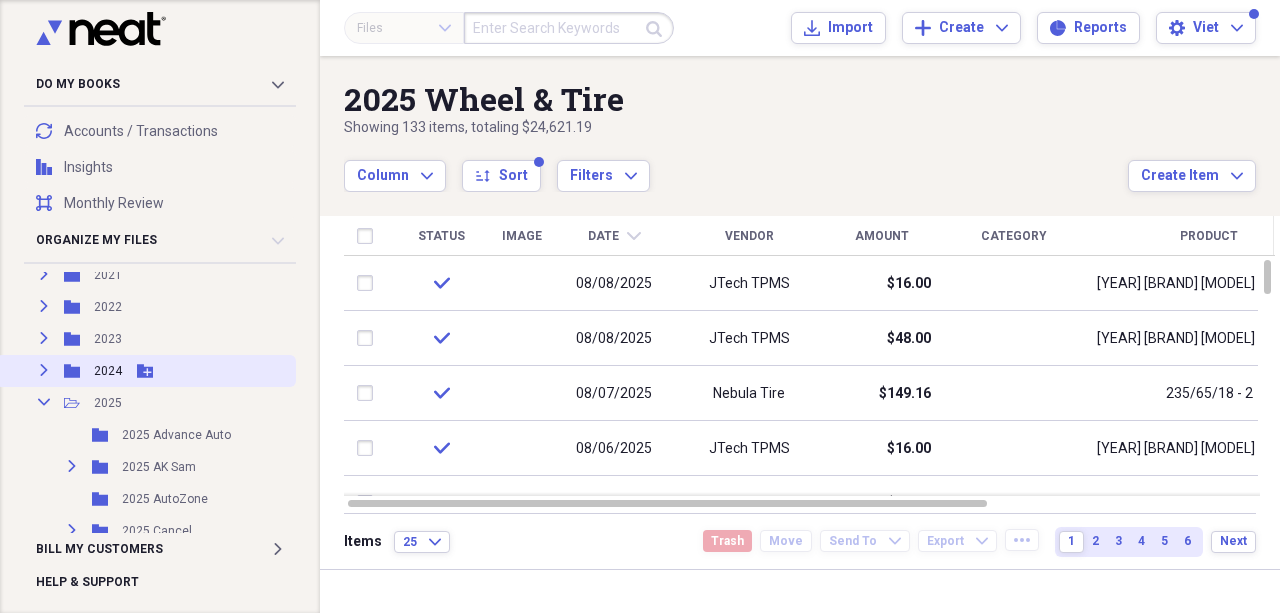 scroll, scrollTop: 198, scrollLeft: 0, axis: vertical 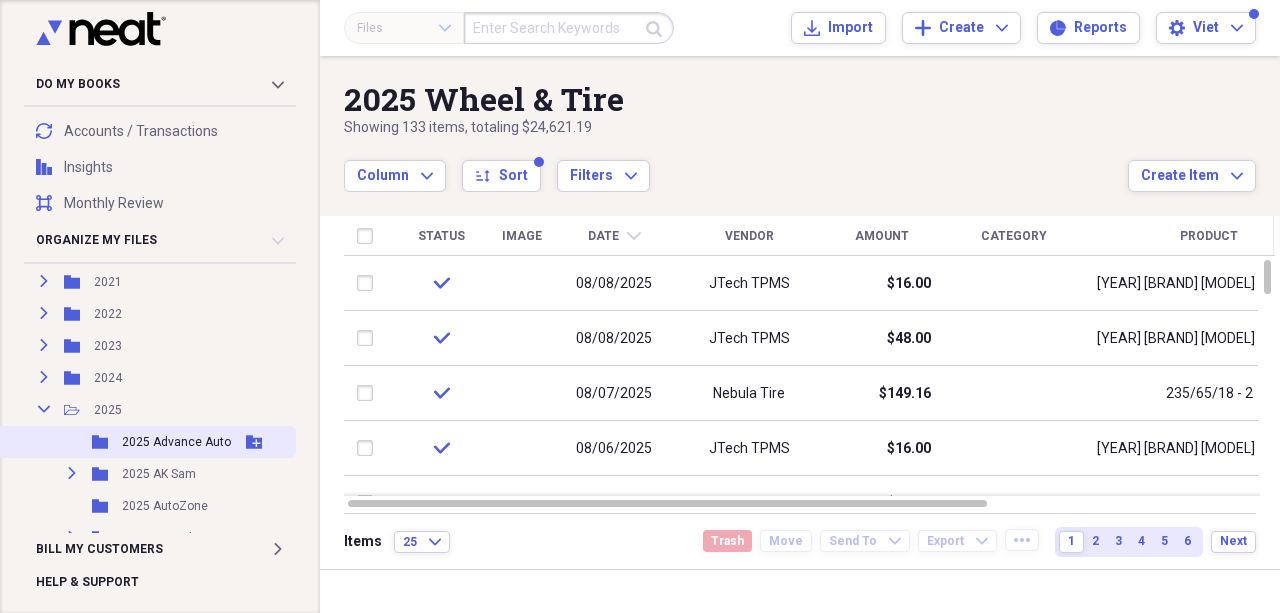 click on "2025 Advance Auto" at bounding box center [176, 442] 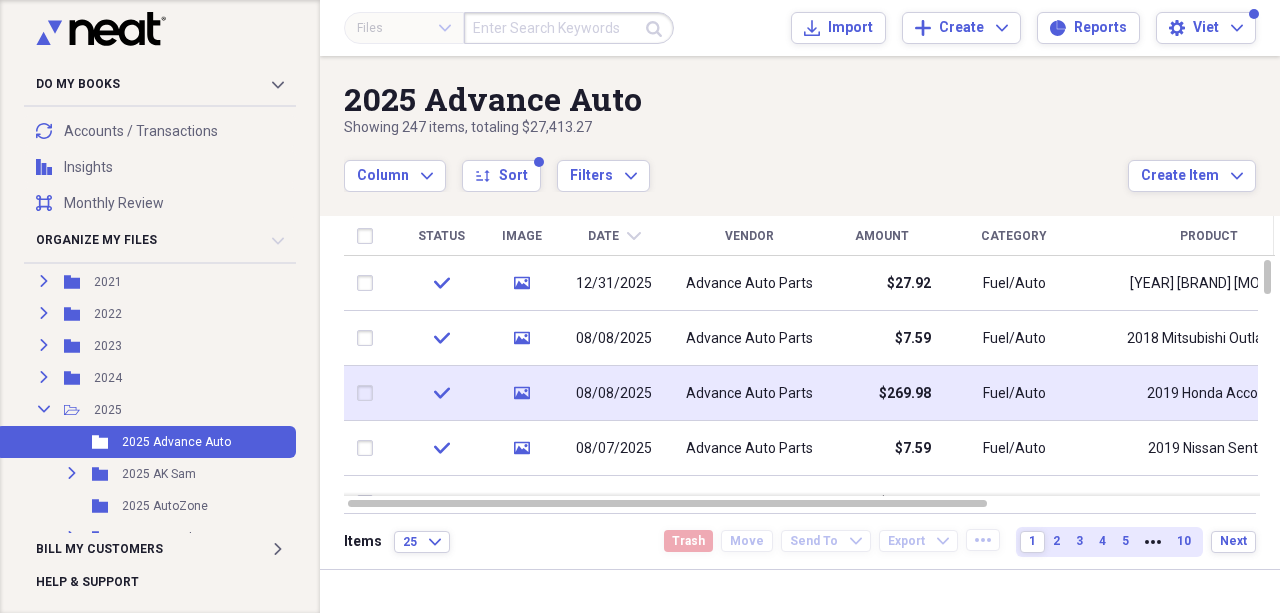 click on "Advance Auto Parts" at bounding box center (749, 394) 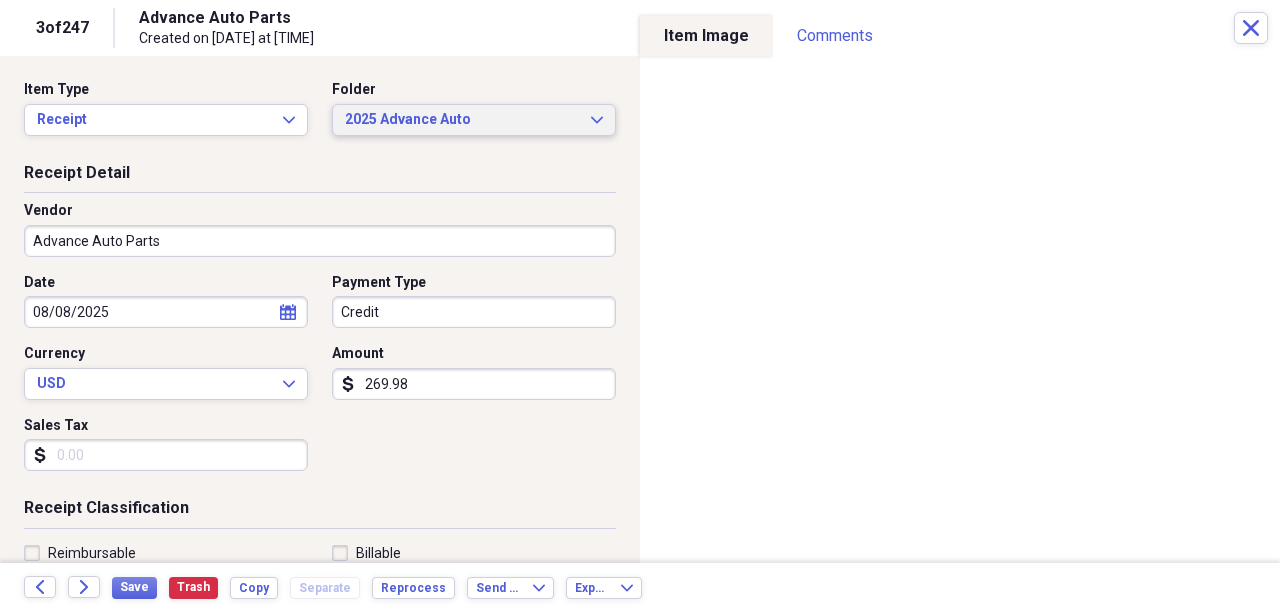click on "2025 Advance Auto" at bounding box center (462, 120) 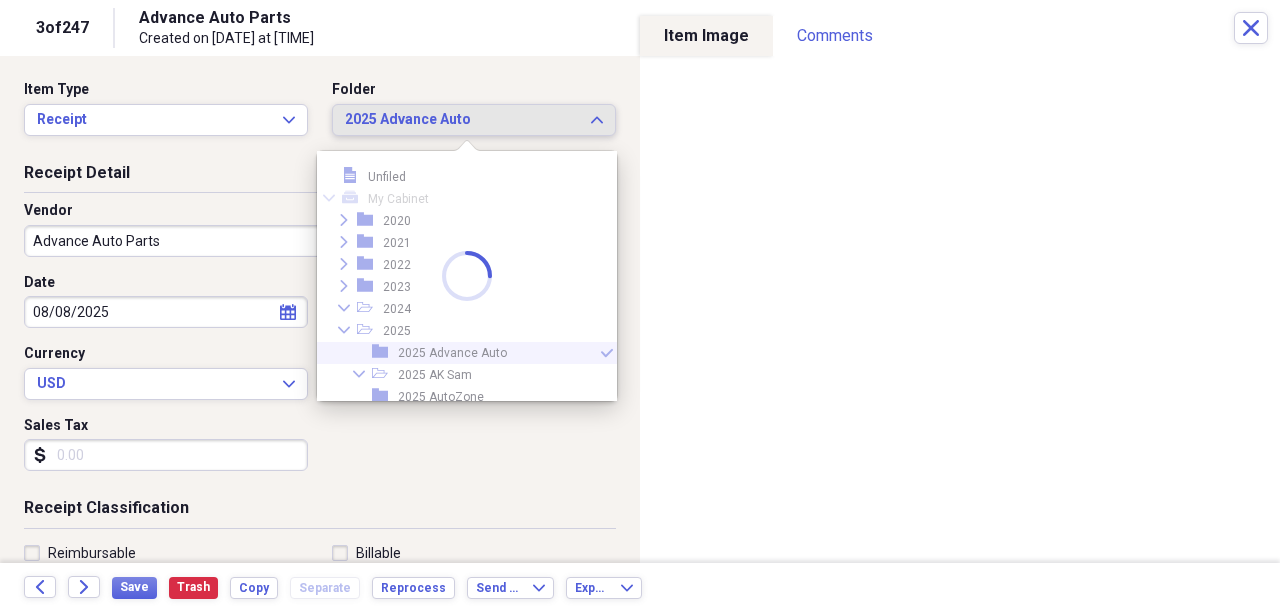 scroll, scrollTop: 77, scrollLeft: 0, axis: vertical 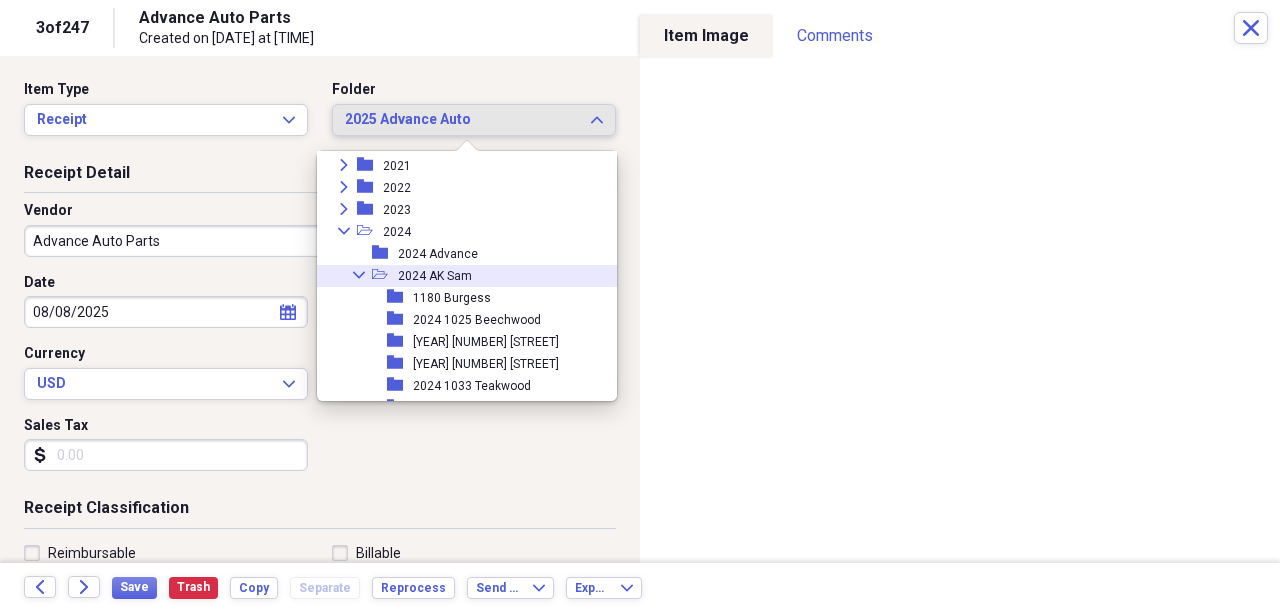 click on "Collapse" at bounding box center (359, 275) 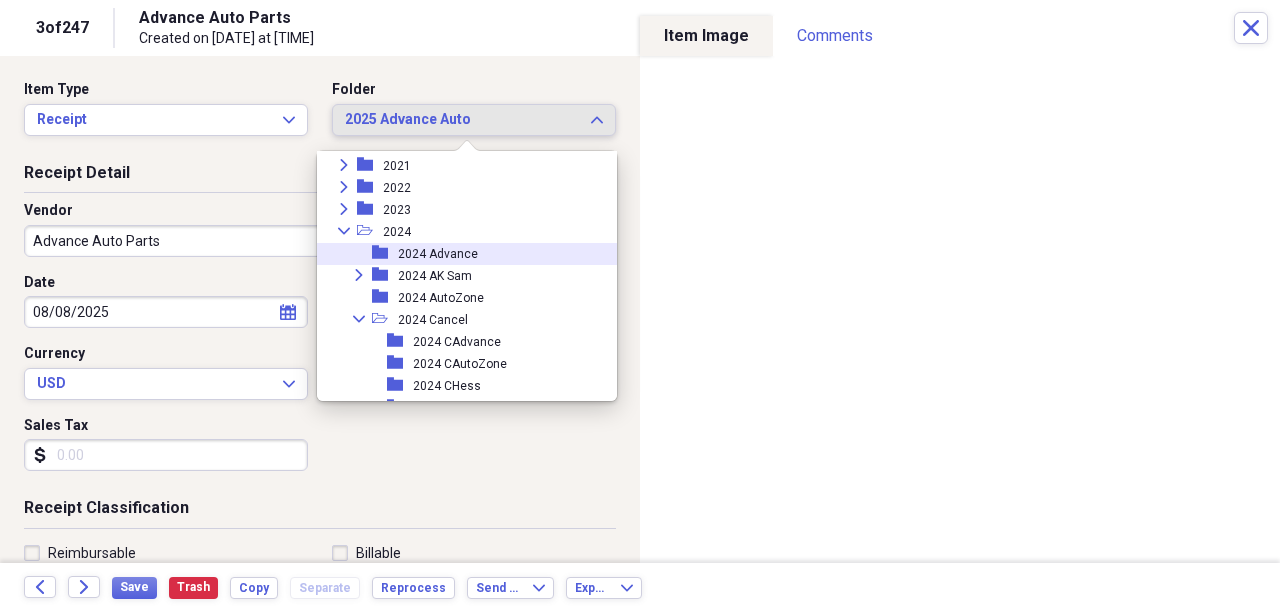 click 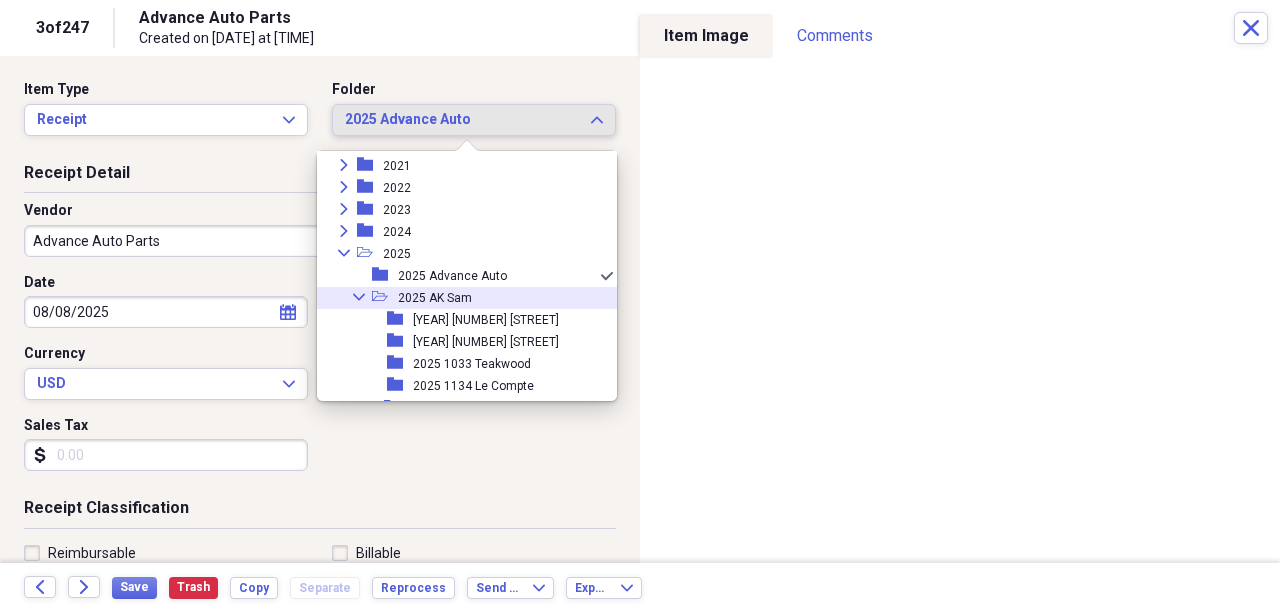 click on "Collapse" 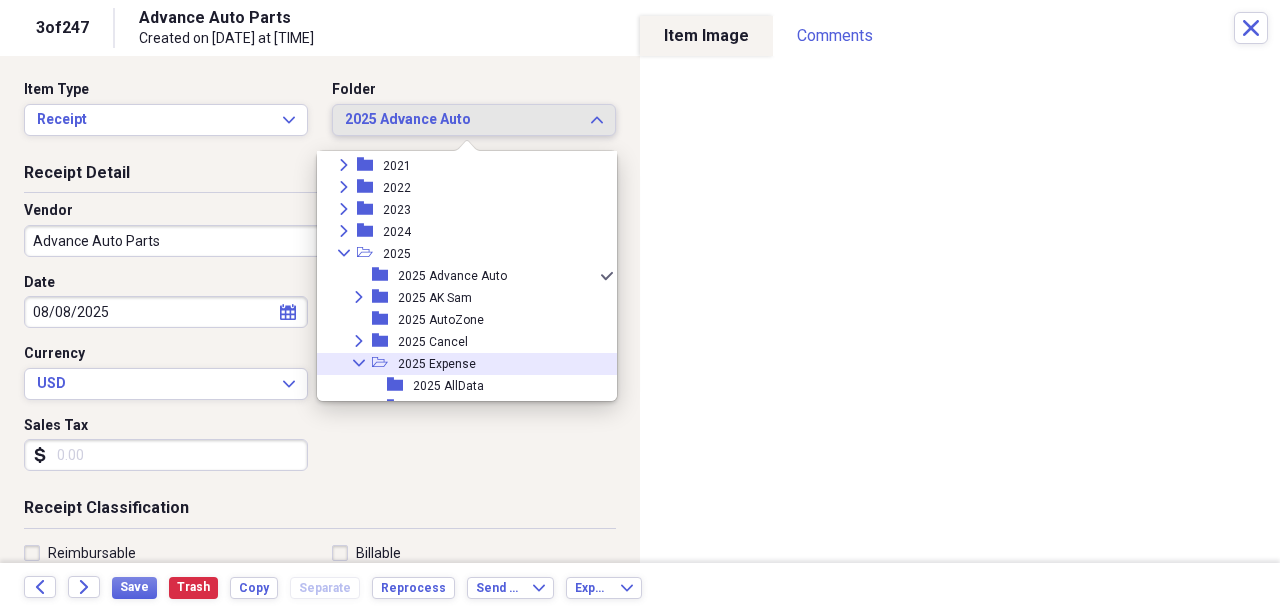 click on "Collapse" at bounding box center [359, 363] 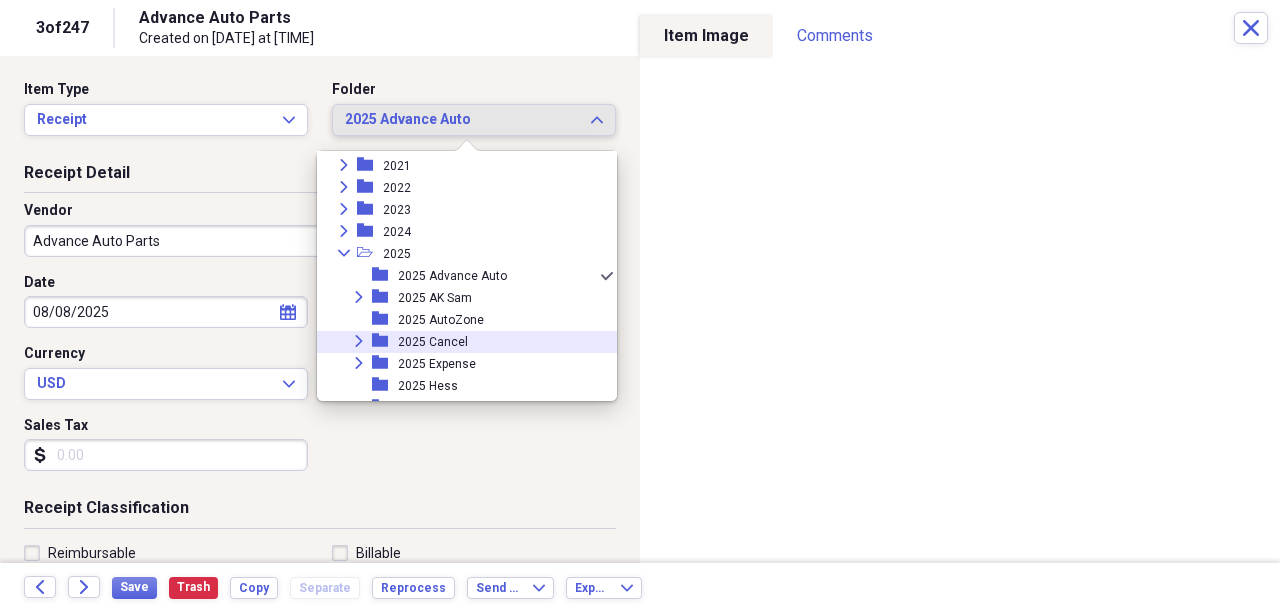 click on "Expand" 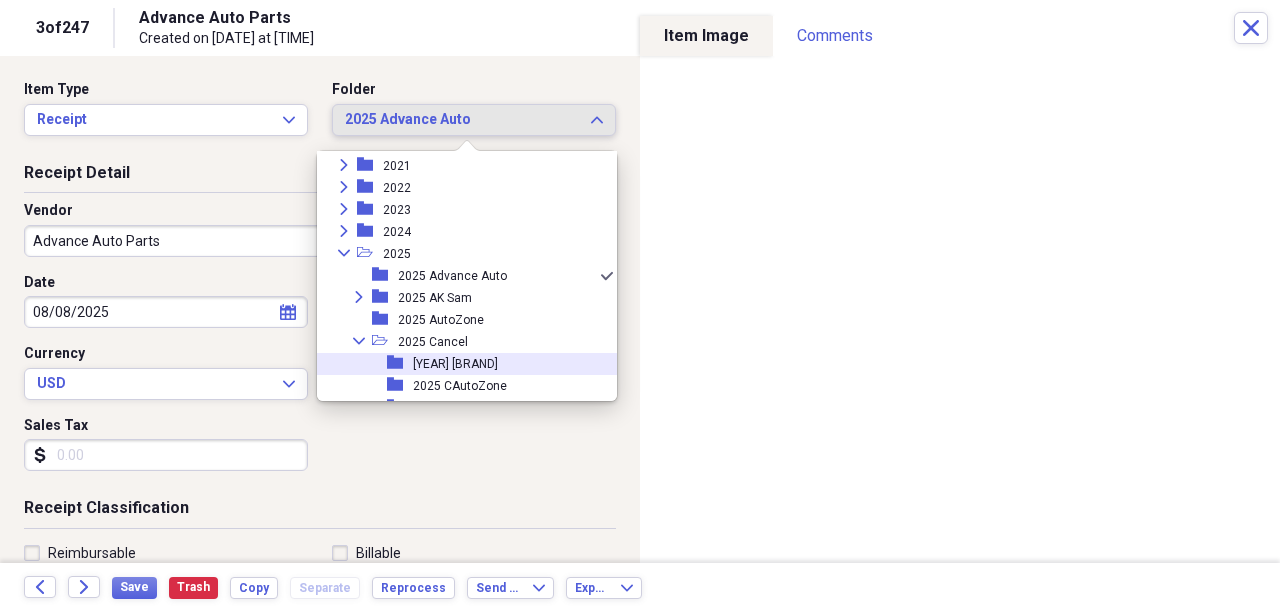 click on "[YEAR] [BRAND]" at bounding box center (455, 364) 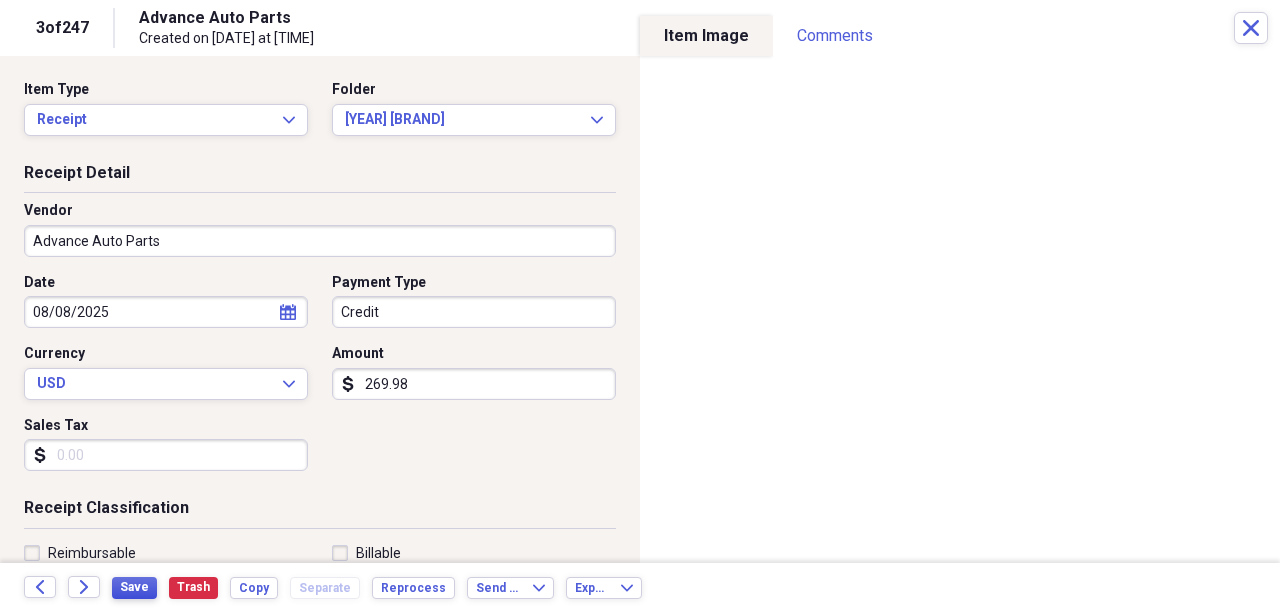 click on "Save" at bounding box center (134, 587) 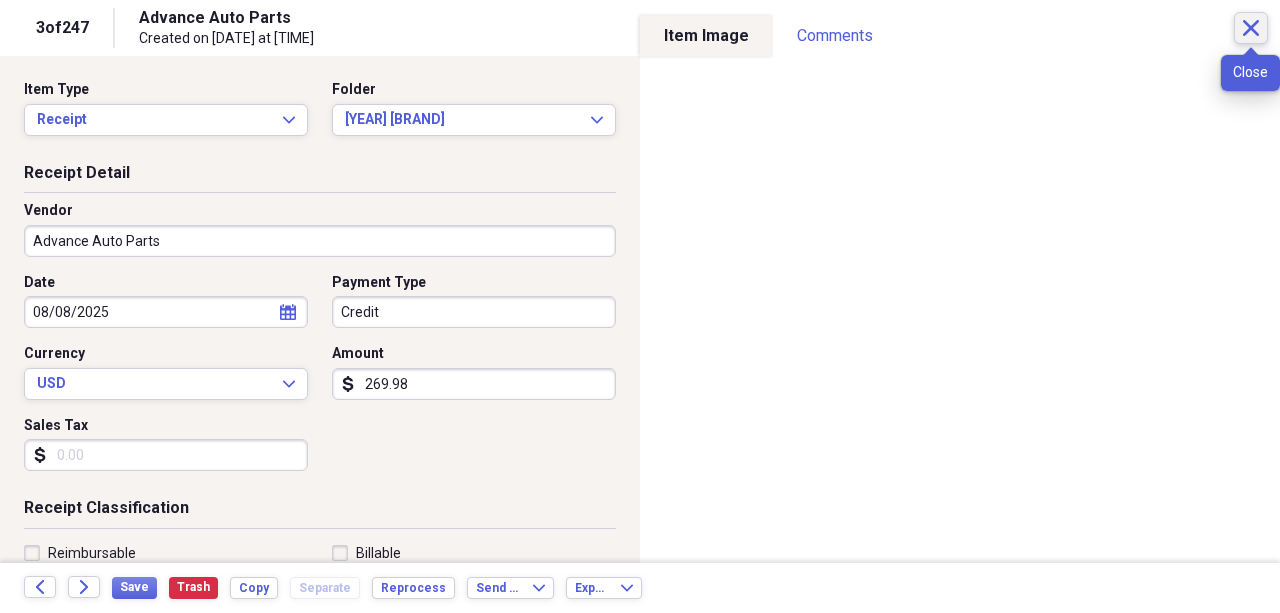 click 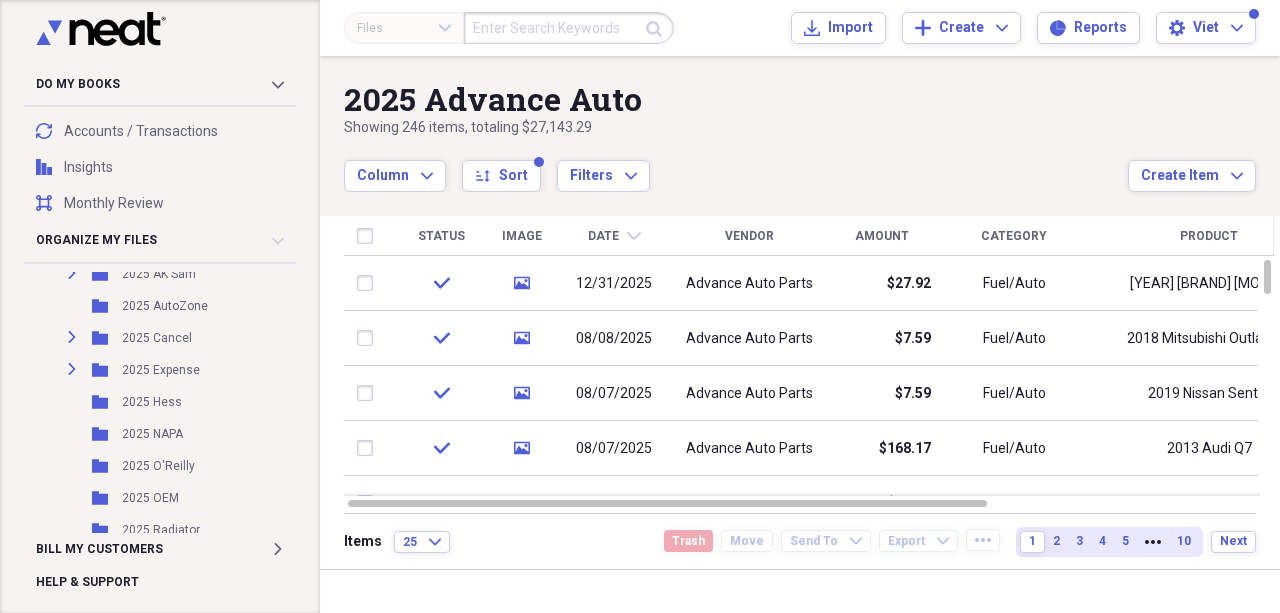 scroll, scrollTop: 598, scrollLeft: 0, axis: vertical 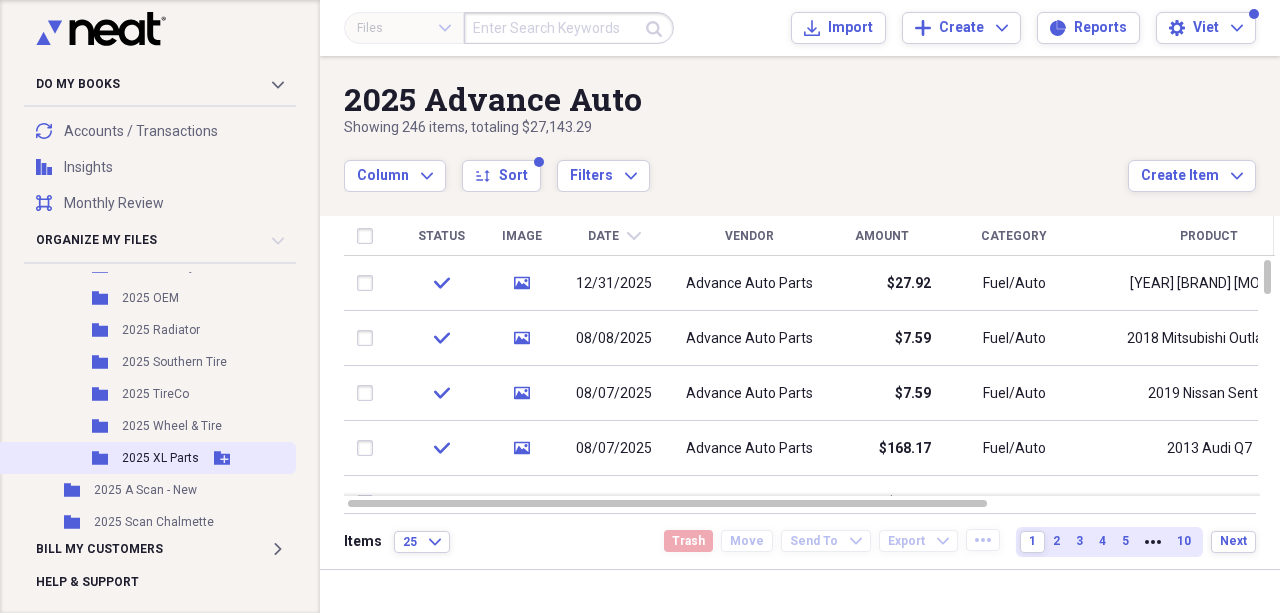 click on "2025 XL Parts" at bounding box center [160, 458] 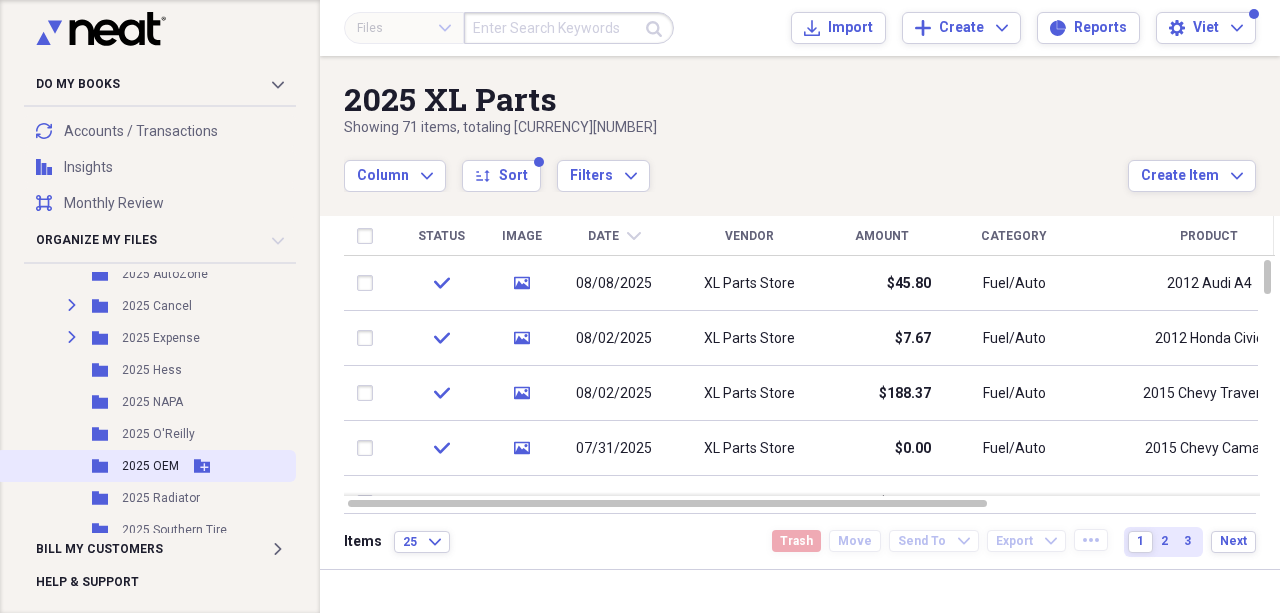 scroll, scrollTop: 398, scrollLeft: 0, axis: vertical 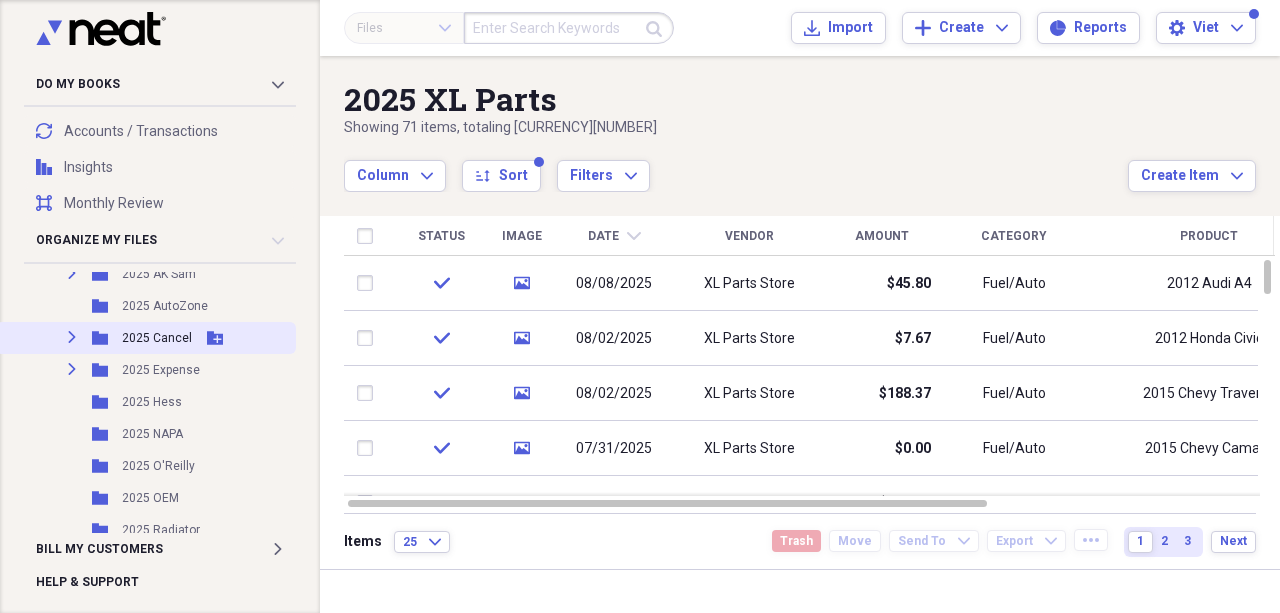 click on "Expand" 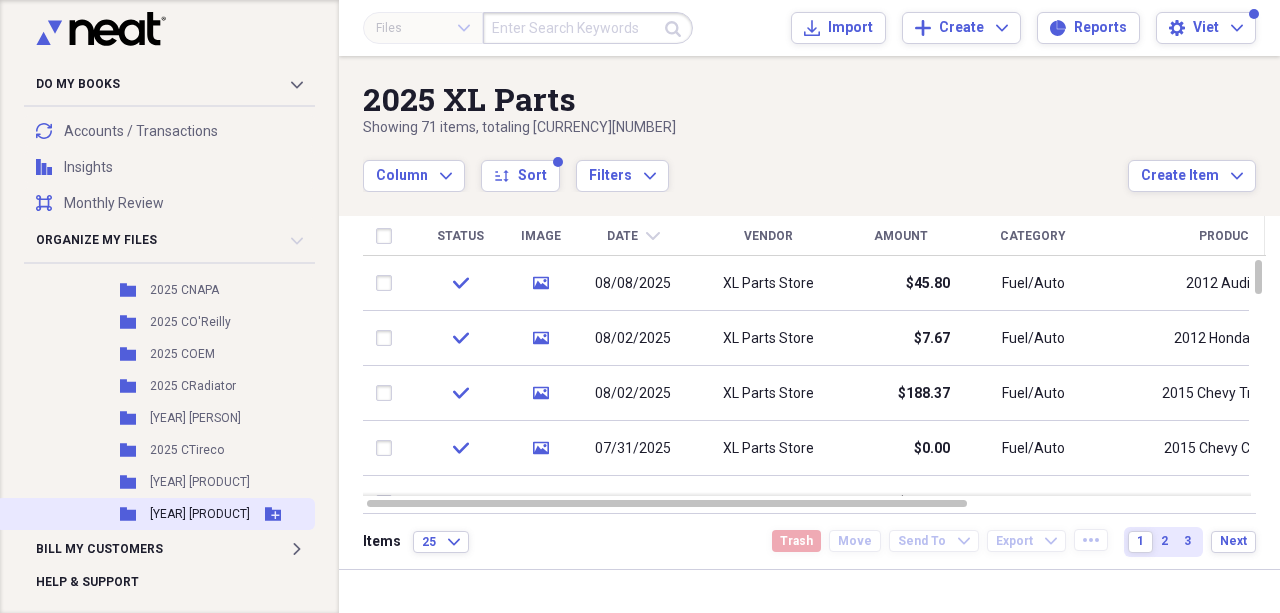 scroll, scrollTop: 598, scrollLeft: 0, axis: vertical 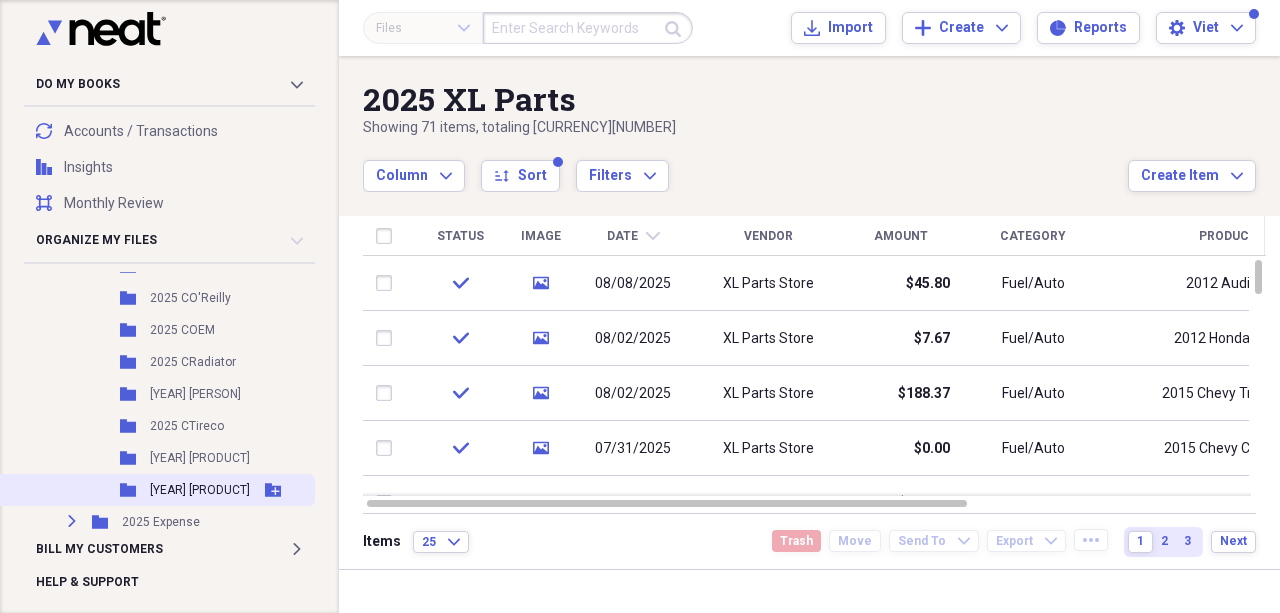 click on "Folder [YEAR] [PRODUCT] Add Folder" at bounding box center [155, 490] 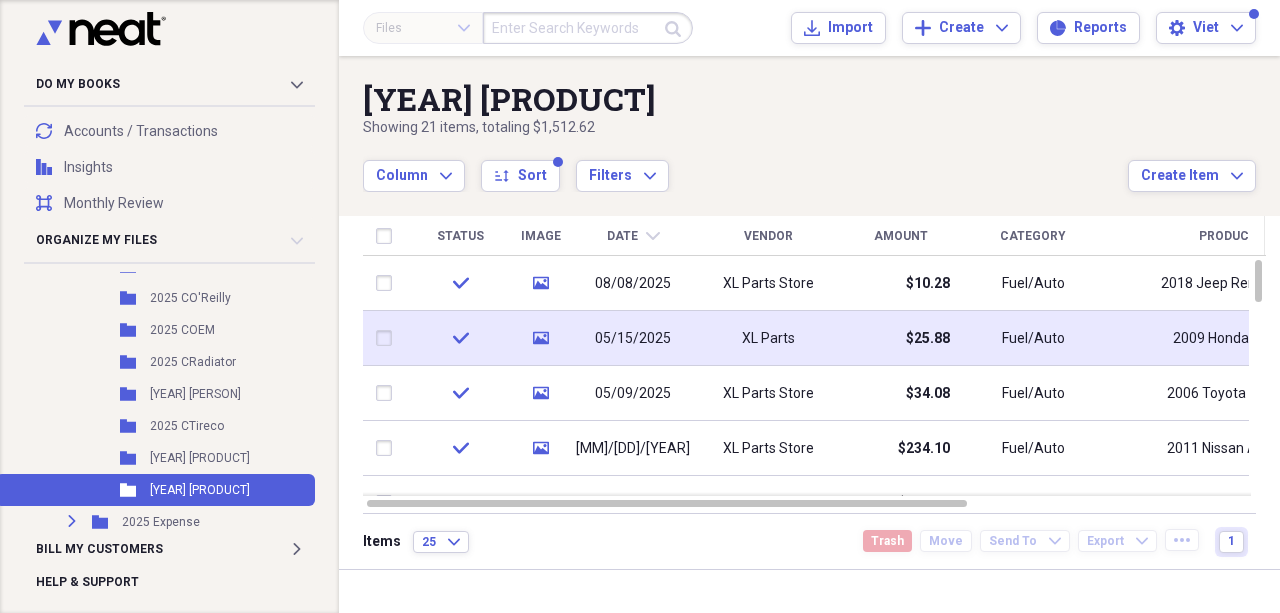 drag, startPoint x: 694, startPoint y: 345, endPoint x: 684, endPoint y: 343, distance: 10.198039 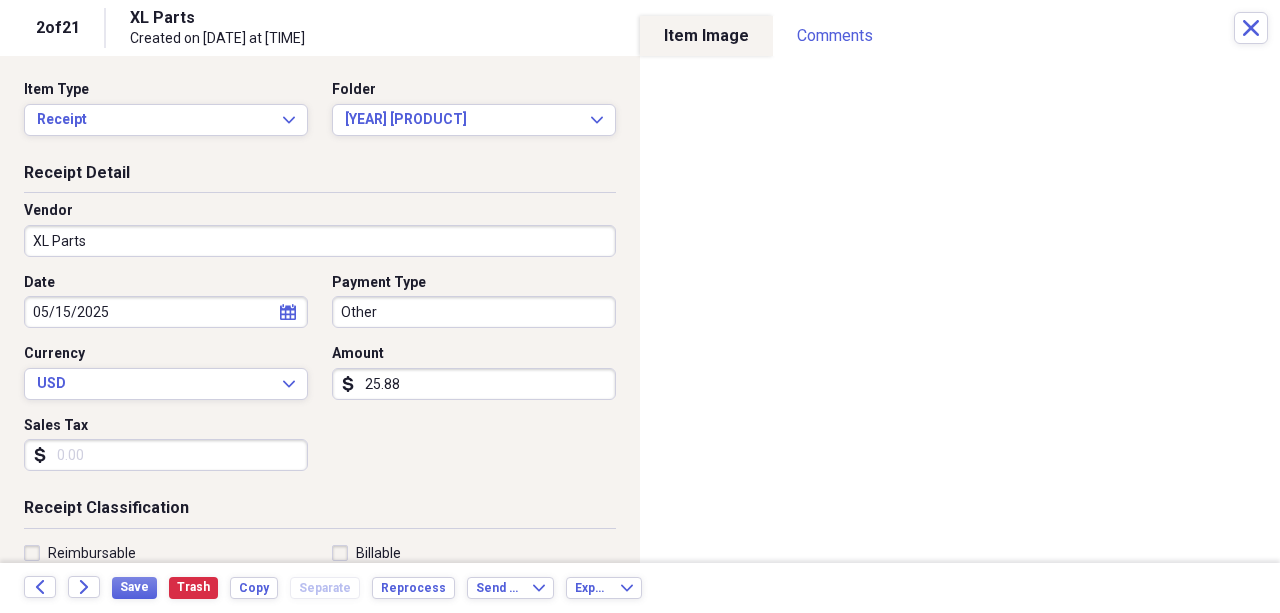 click on "XL Parts" at bounding box center (320, 241) 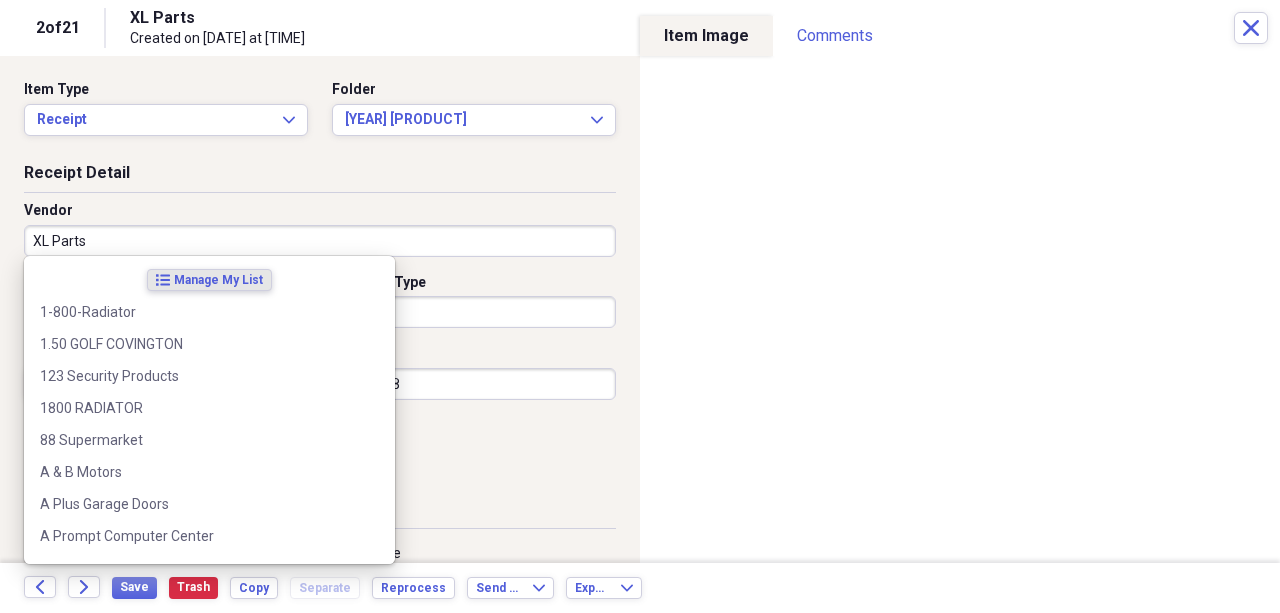click on "XL Parts" at bounding box center [320, 241] 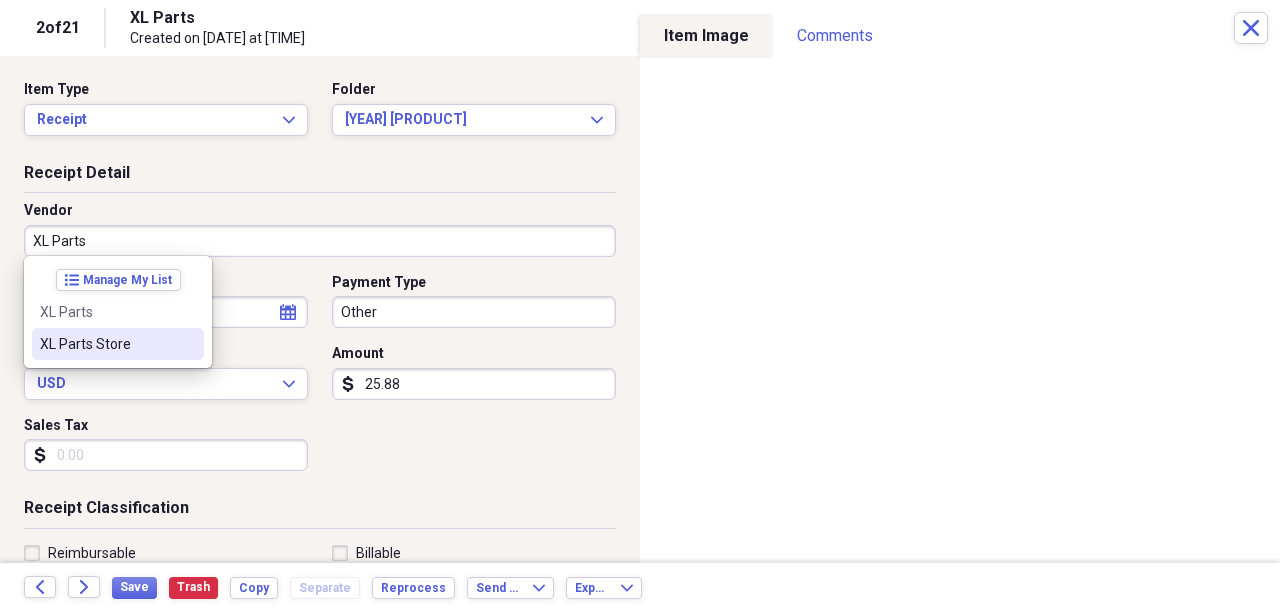 click on "XL Parts Store" at bounding box center (118, 344) 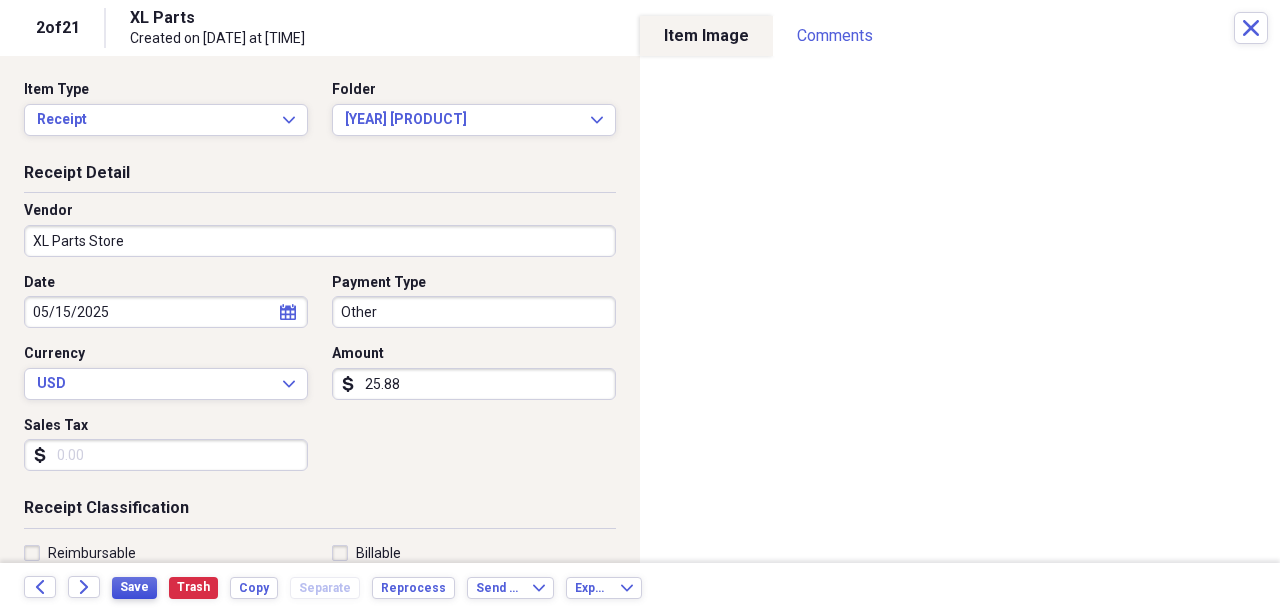 click on "Save" at bounding box center (134, 587) 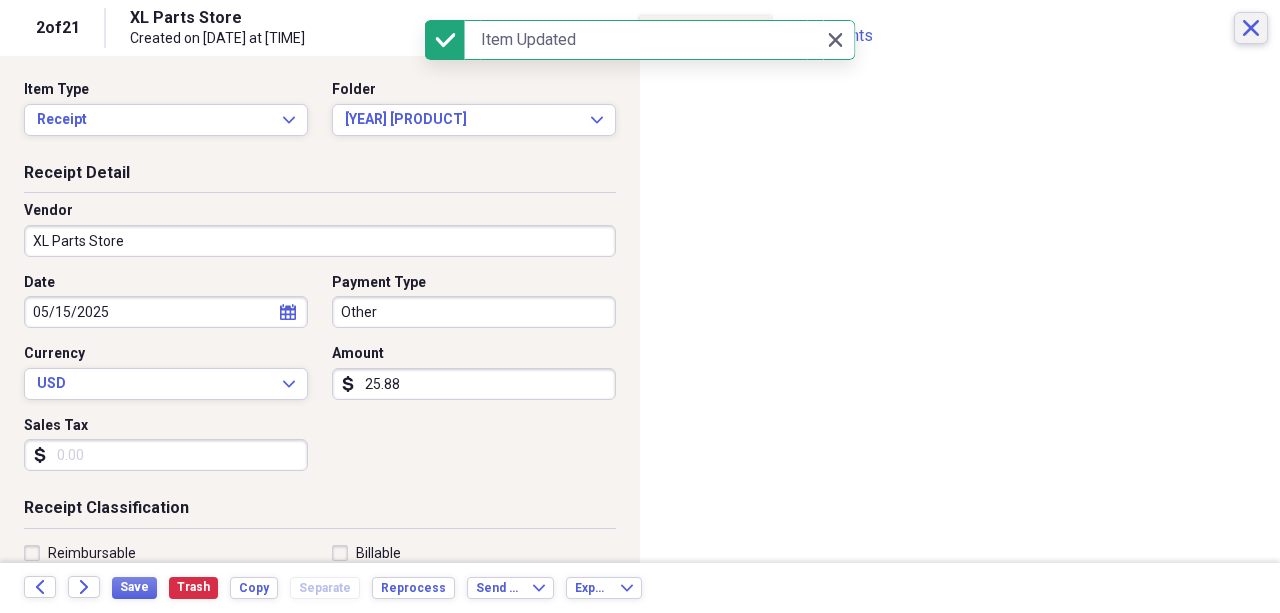 click on "Close" 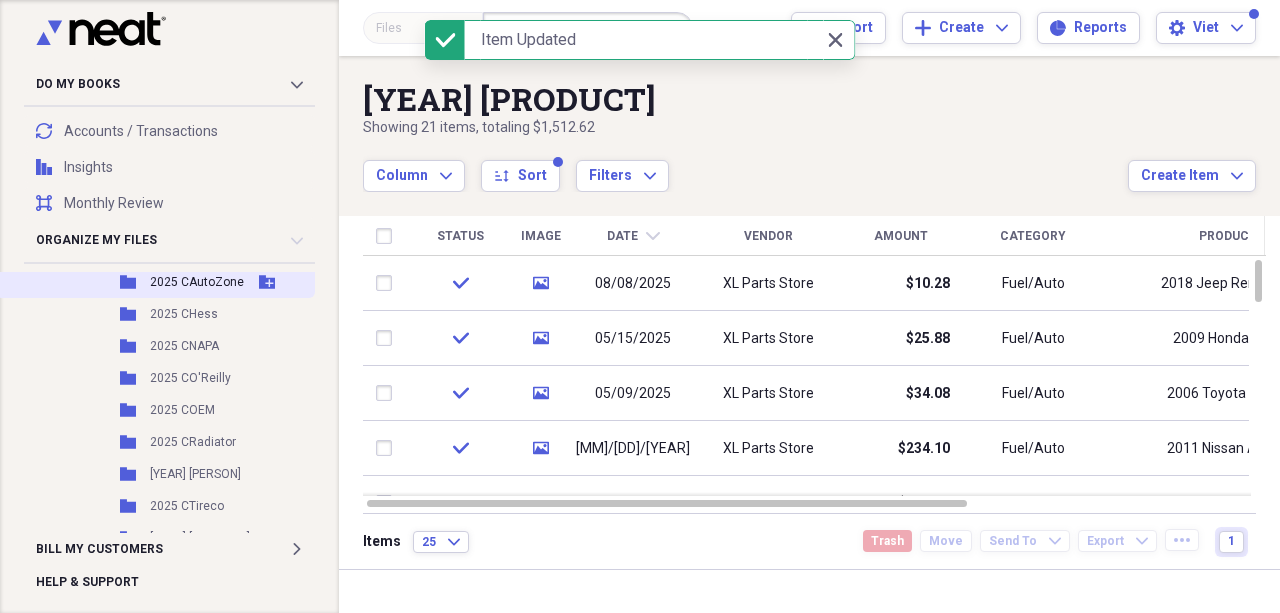 scroll, scrollTop: 398, scrollLeft: 0, axis: vertical 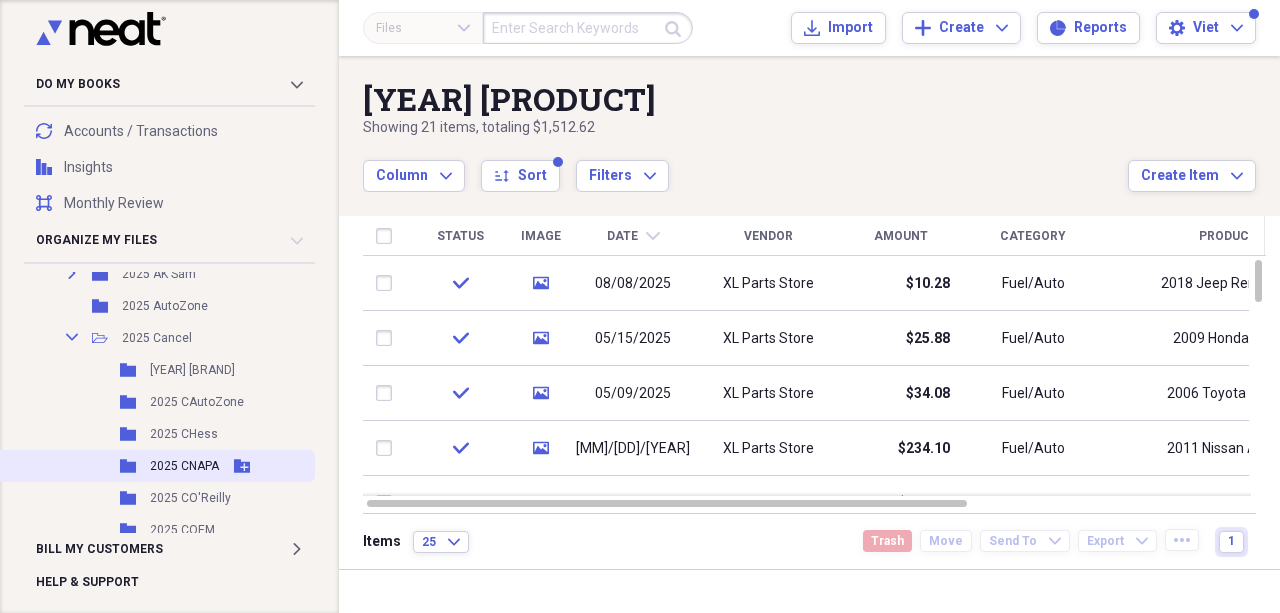 click on "2025 CNAPA" at bounding box center [184, 466] 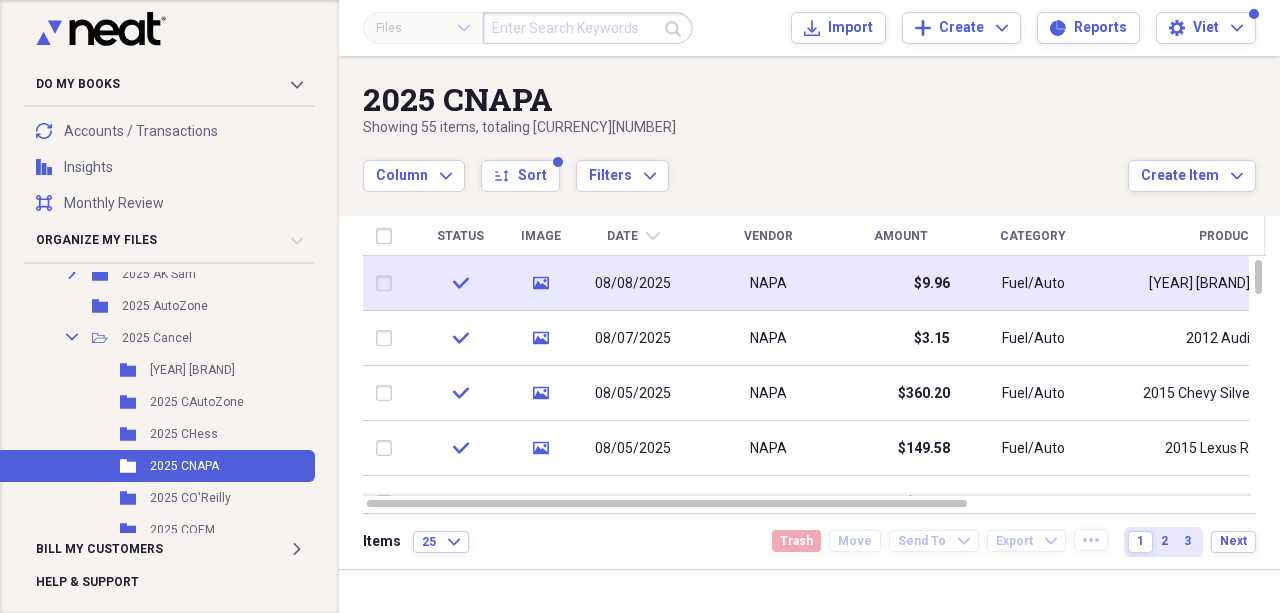 click on "08/08/2025" at bounding box center (633, 284) 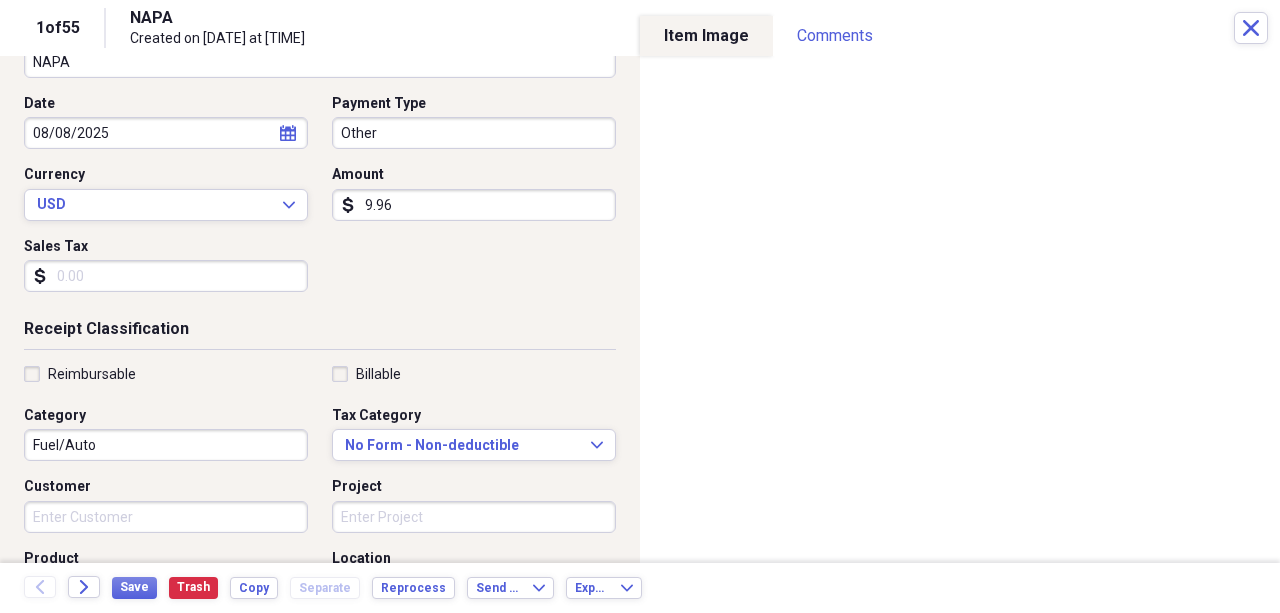 scroll, scrollTop: 266, scrollLeft: 0, axis: vertical 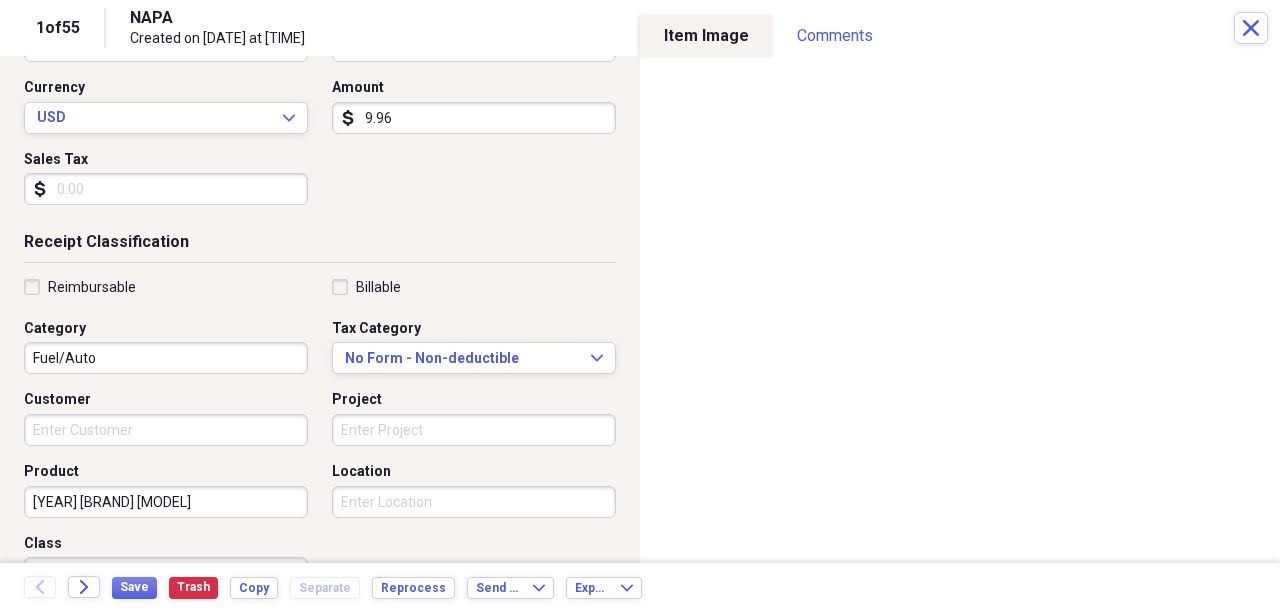 click on "[YEAR] [BRAND] [MODEL]" at bounding box center (166, 502) 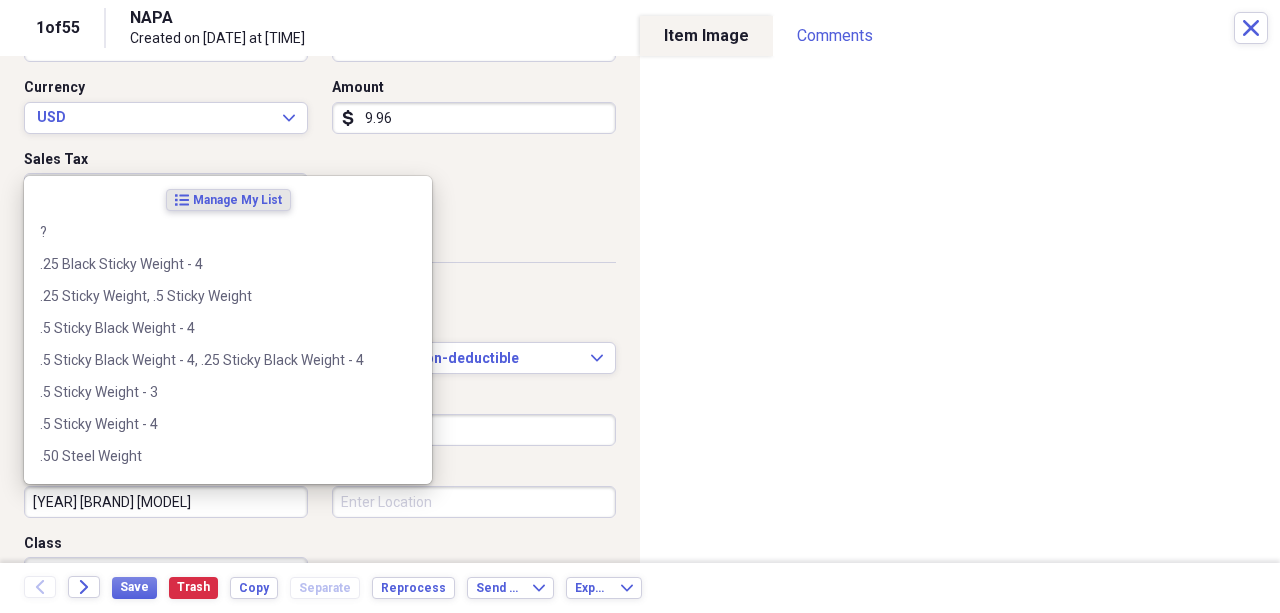 click on "[YEAR] [BRAND] [MODEL]" at bounding box center [166, 502] 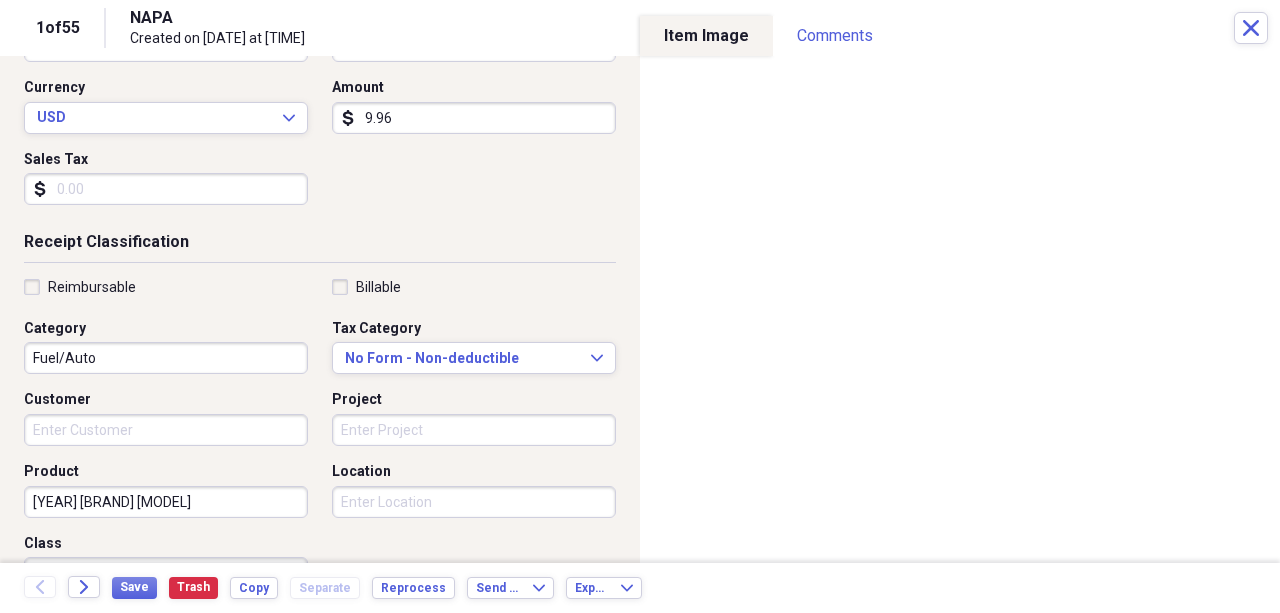 click on "[YEAR] [BRAND] [MODEL]" at bounding box center [166, 502] 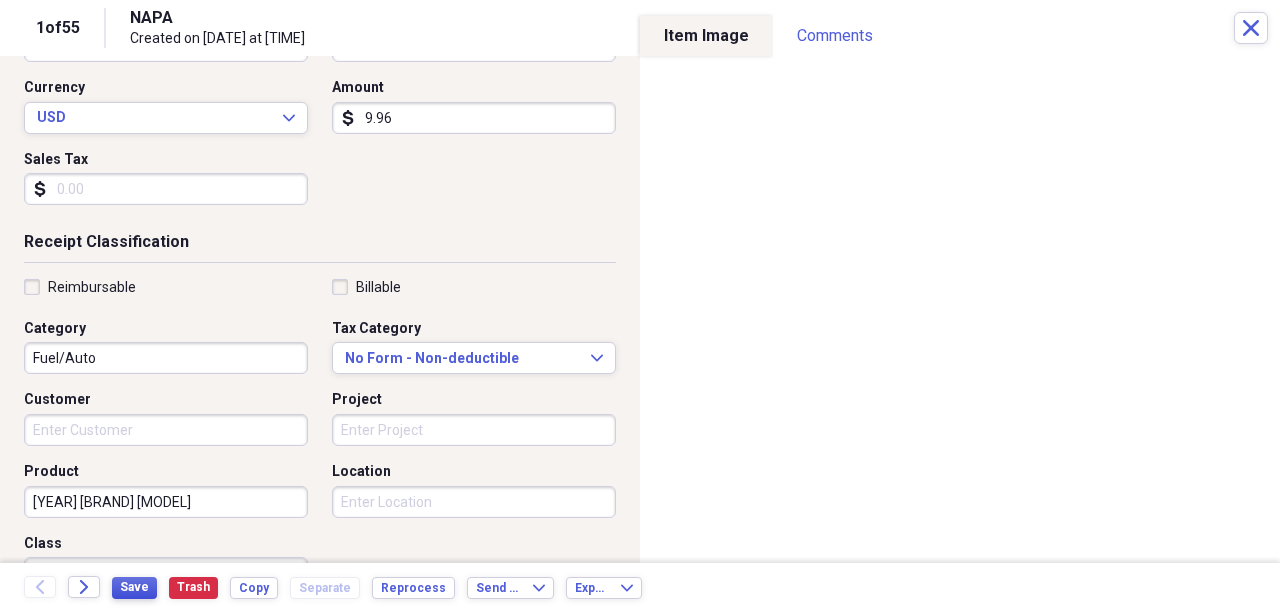 type on "[YEAR] [BRAND] [MODEL]" 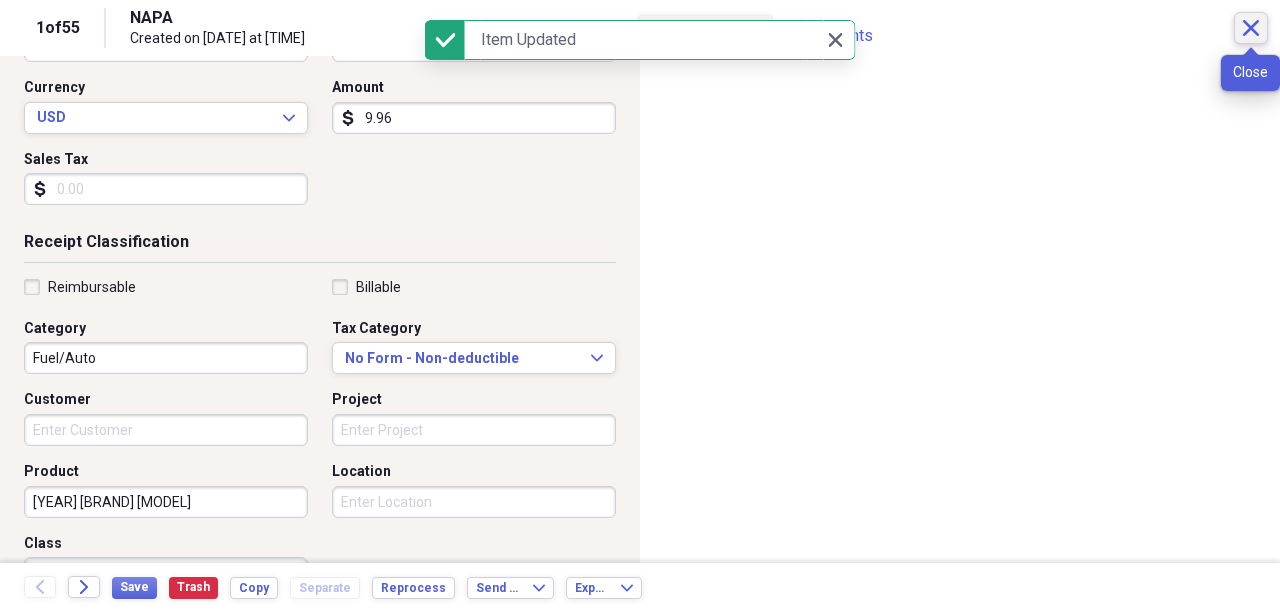 click on "Close" at bounding box center (1251, 28) 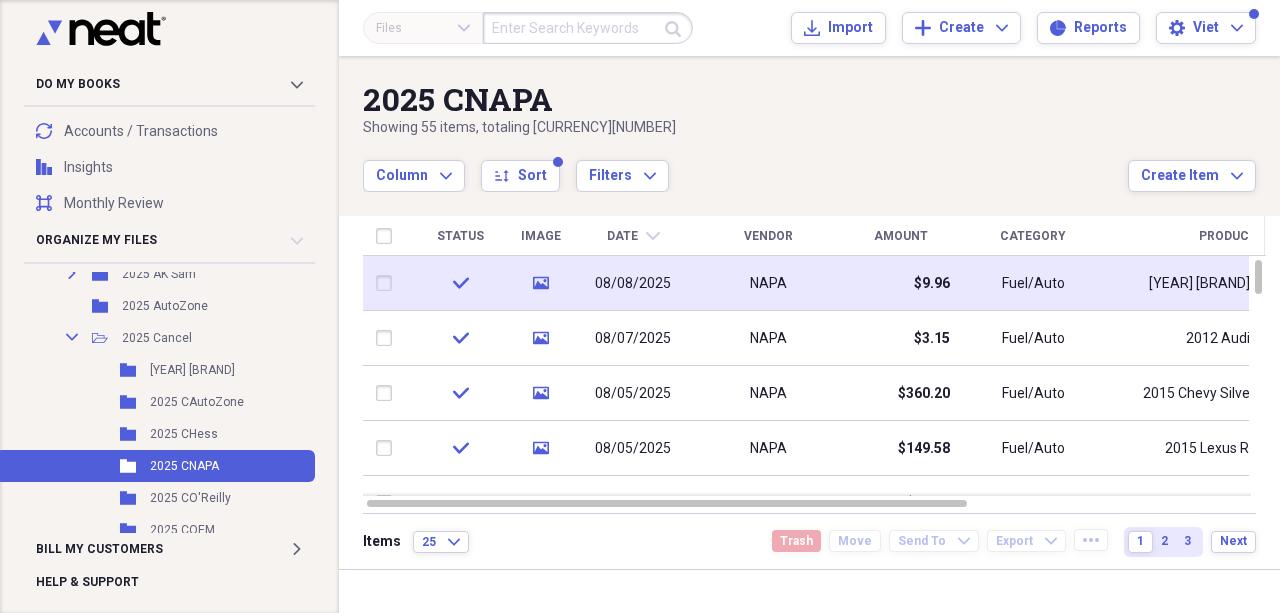 click on "NAPA" at bounding box center [768, 283] 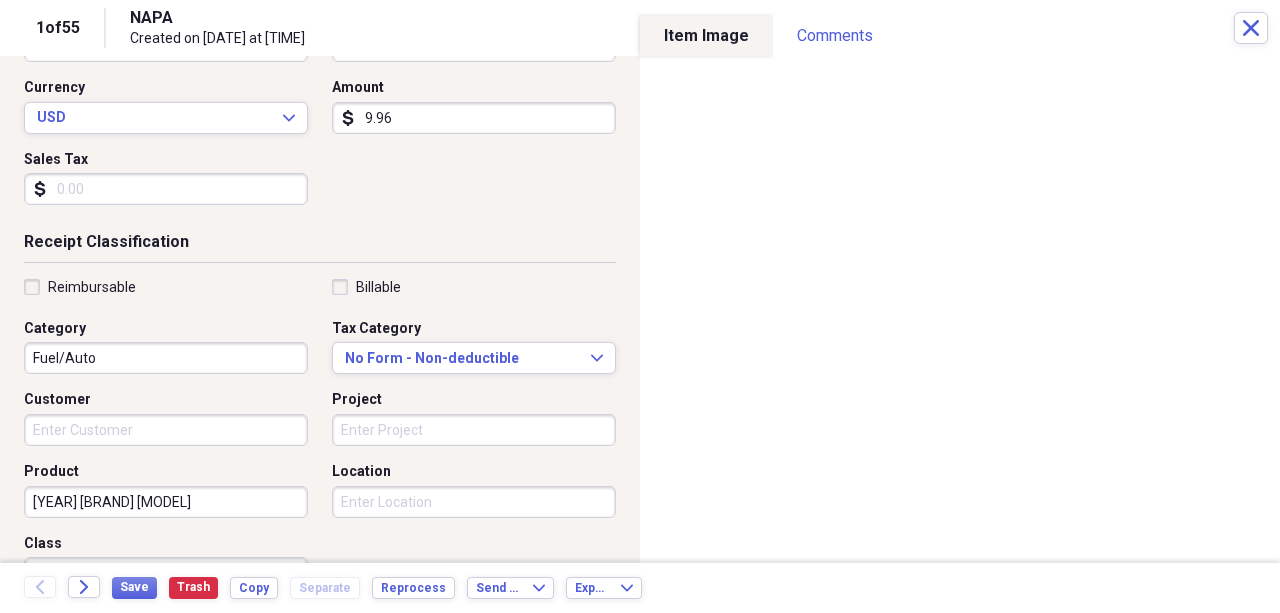 scroll, scrollTop: 400, scrollLeft: 0, axis: vertical 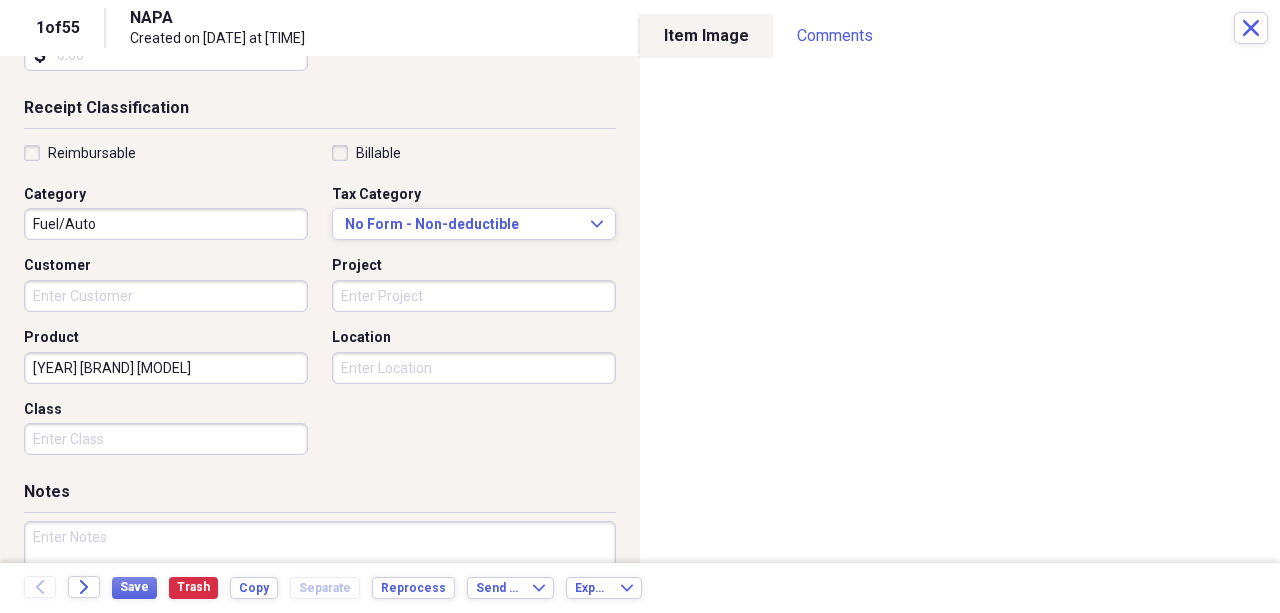 click on "[YEAR] [BRAND] [MODEL]" at bounding box center [166, 368] 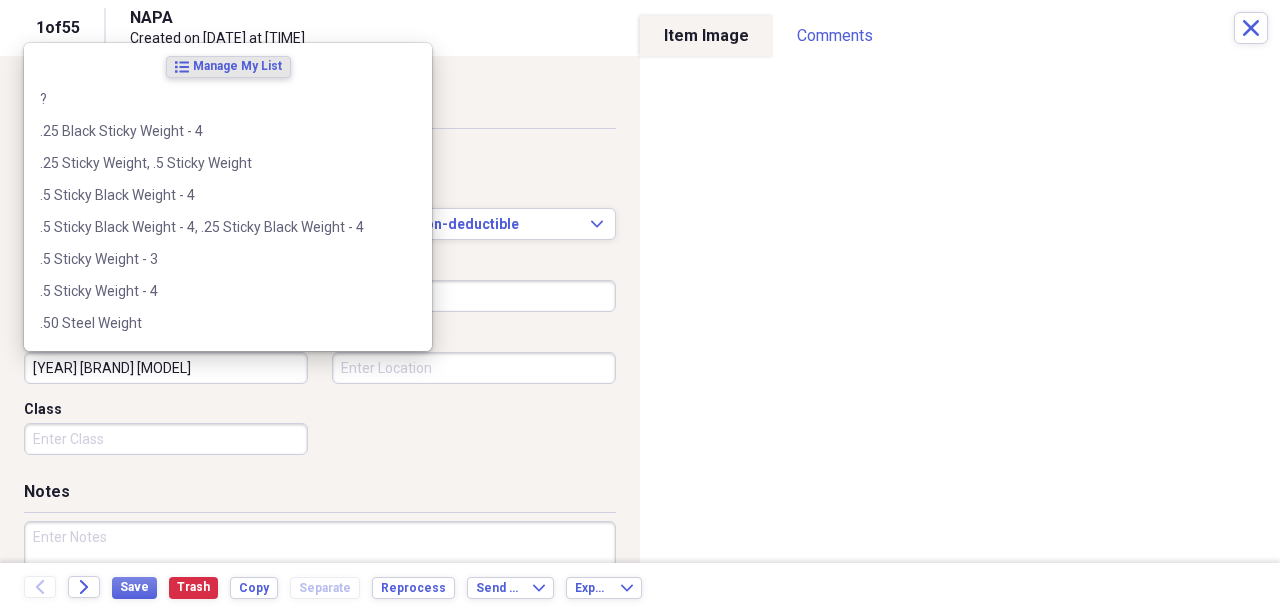 click on "[YEAR] [BRAND] [MODEL]" at bounding box center [166, 368] 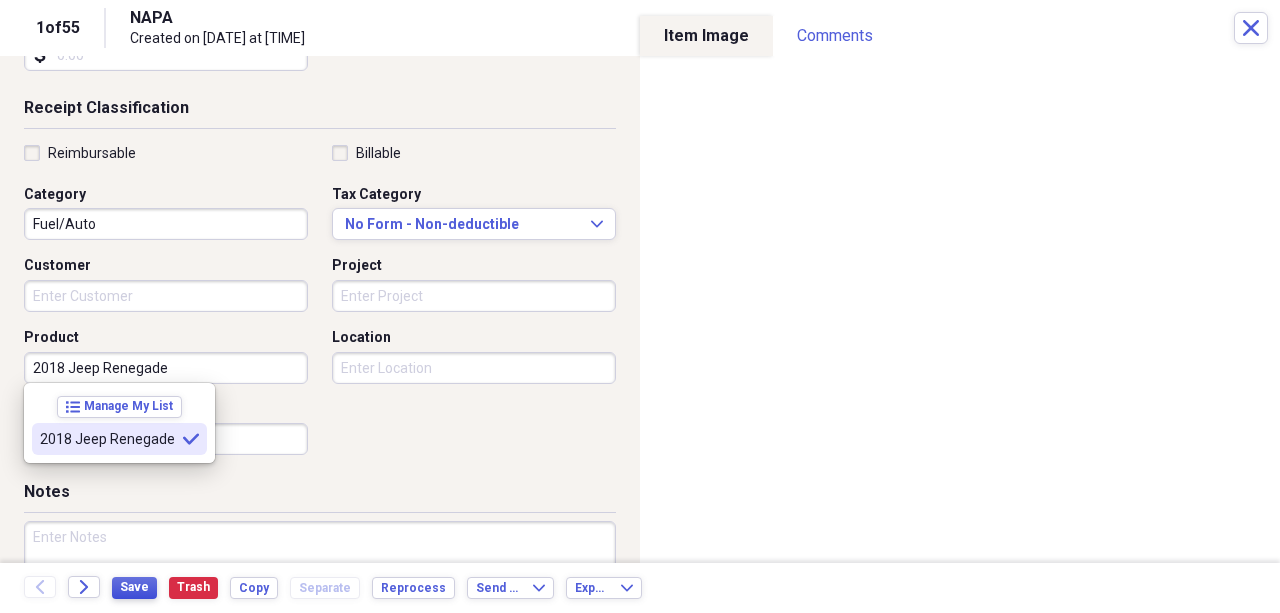 type on "2018 Jeep Renegade" 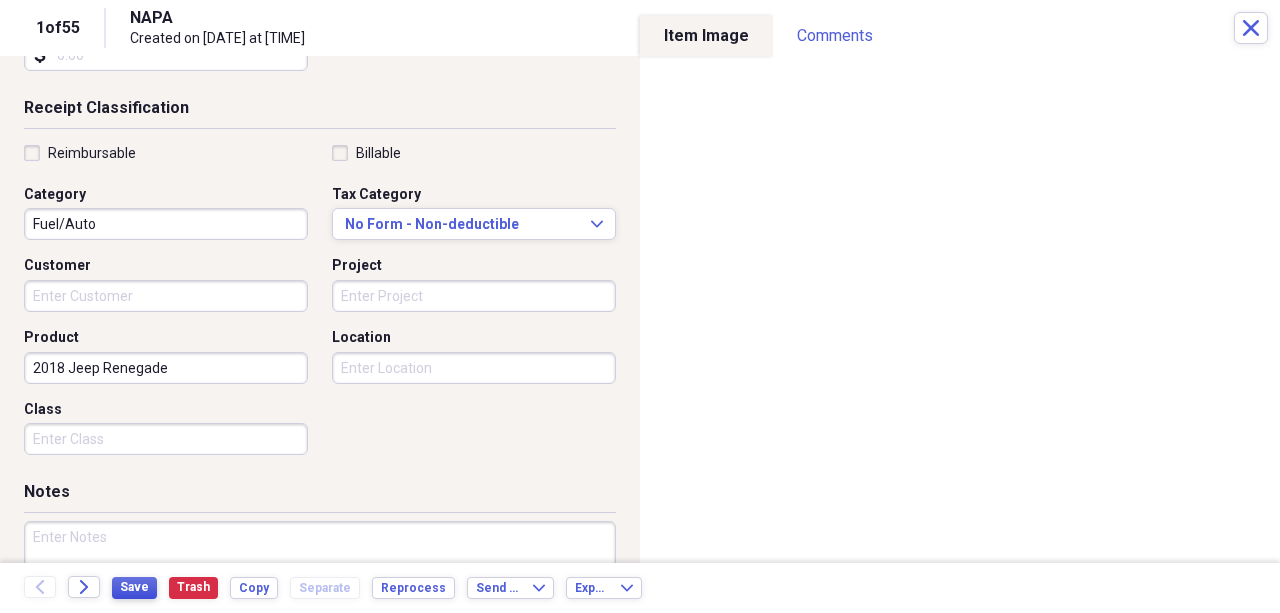 click on "Save" at bounding box center [134, 587] 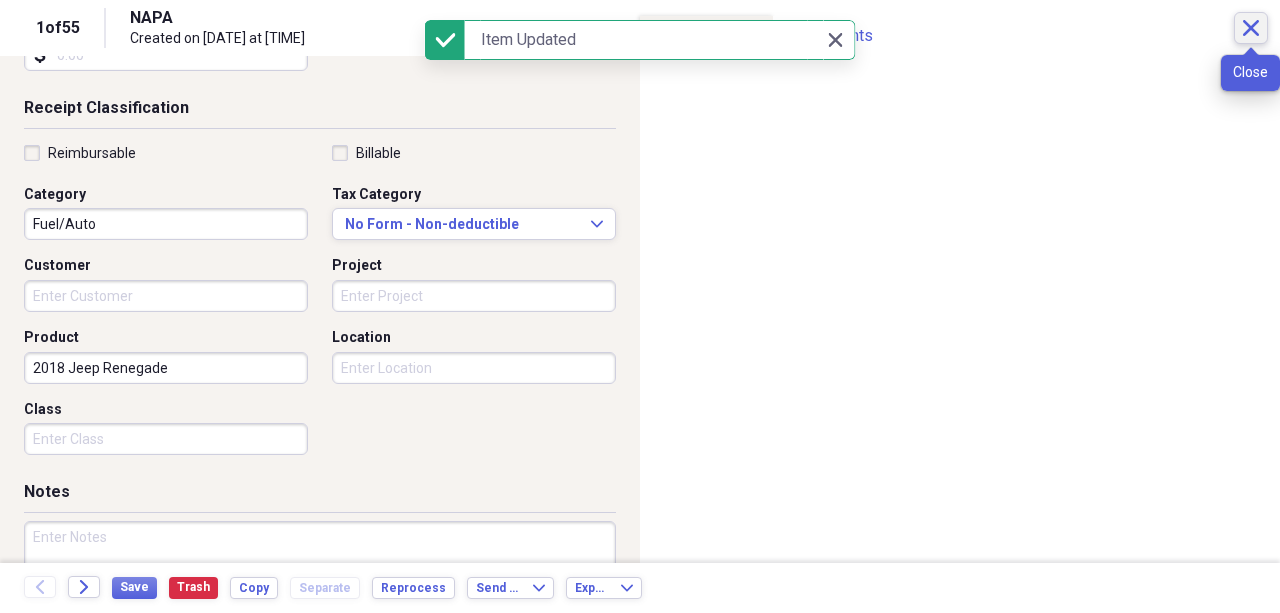 click 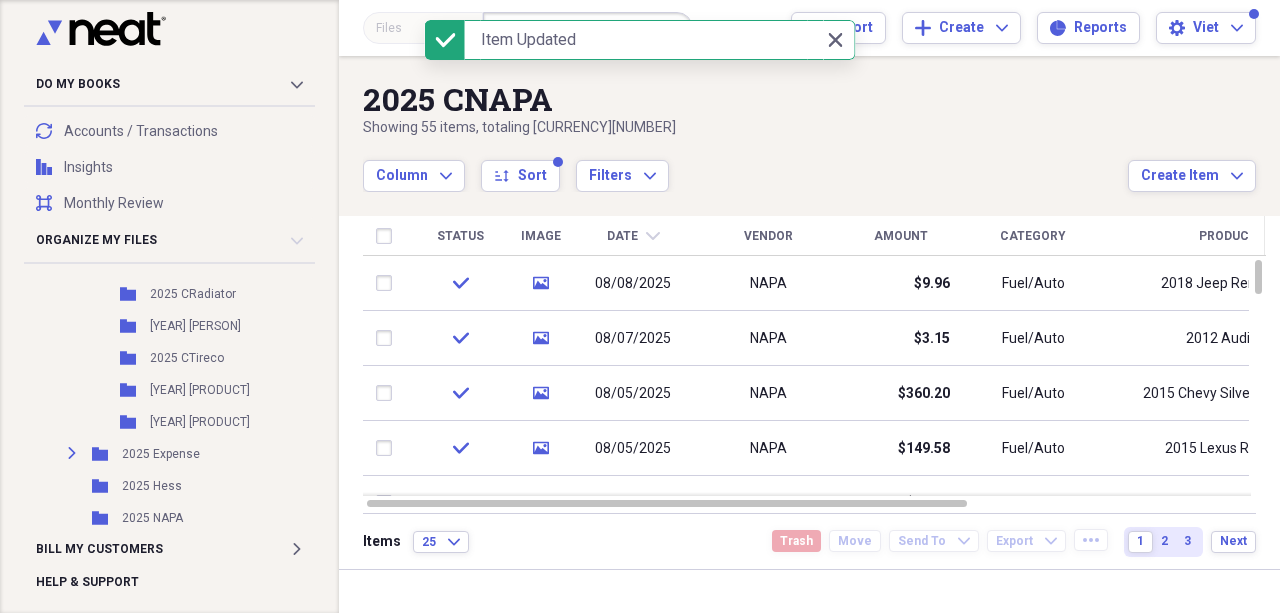 scroll, scrollTop: 731, scrollLeft: 0, axis: vertical 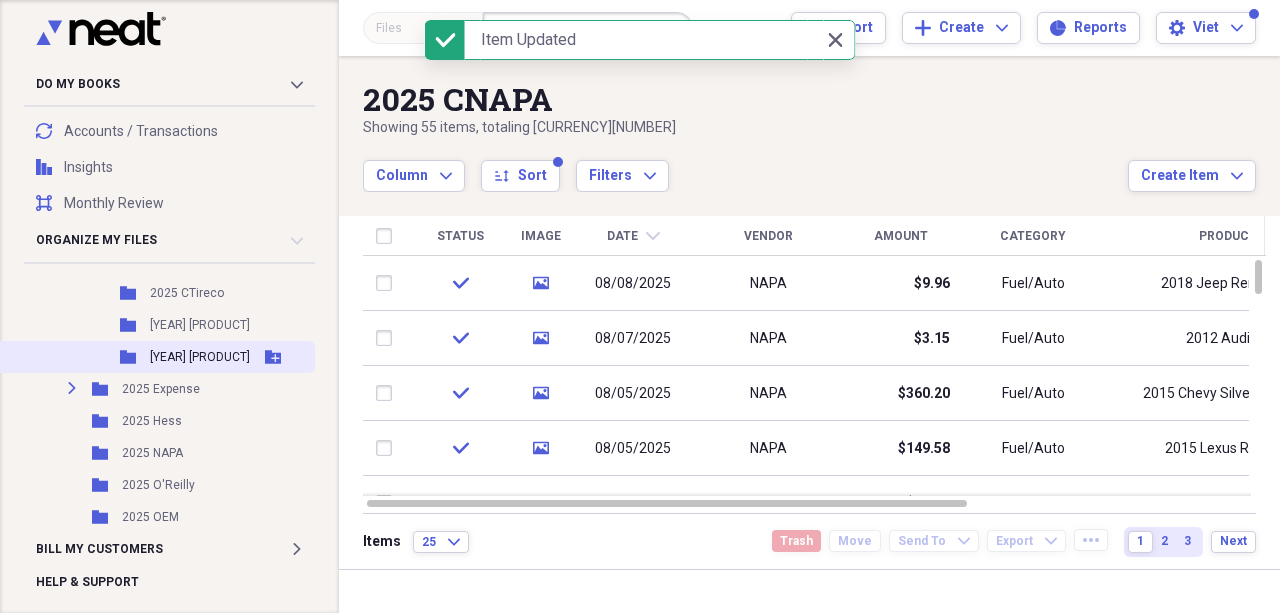 click on "[YEAR] [PRODUCT]" at bounding box center [200, 357] 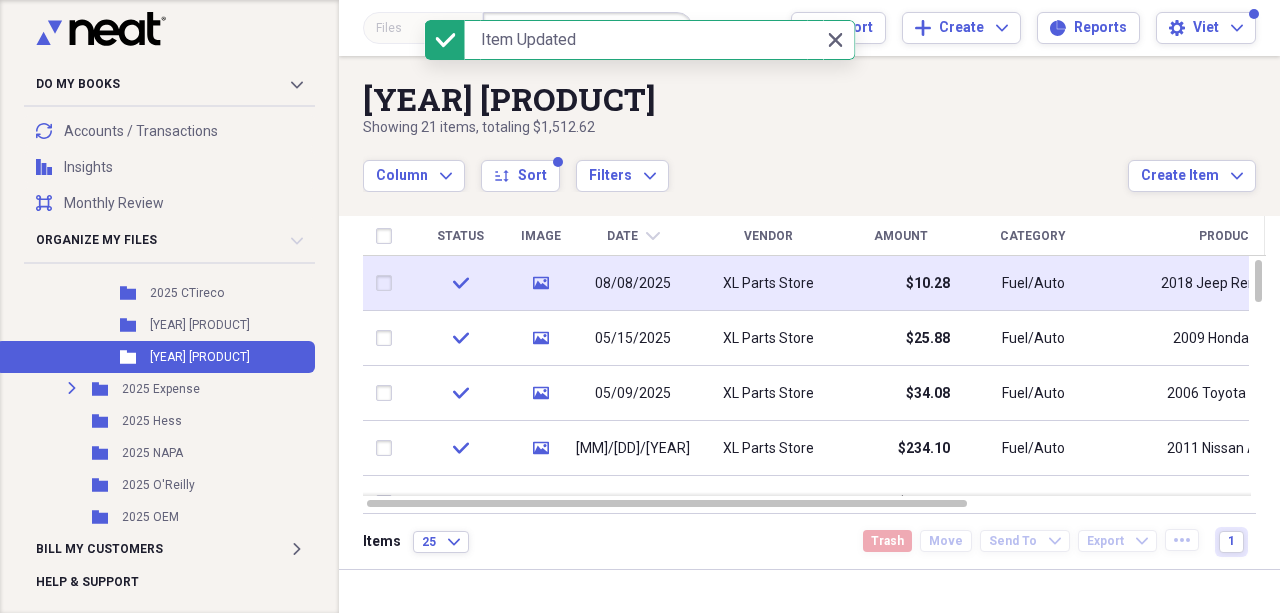 click on "XL Parts Store" at bounding box center [768, 283] 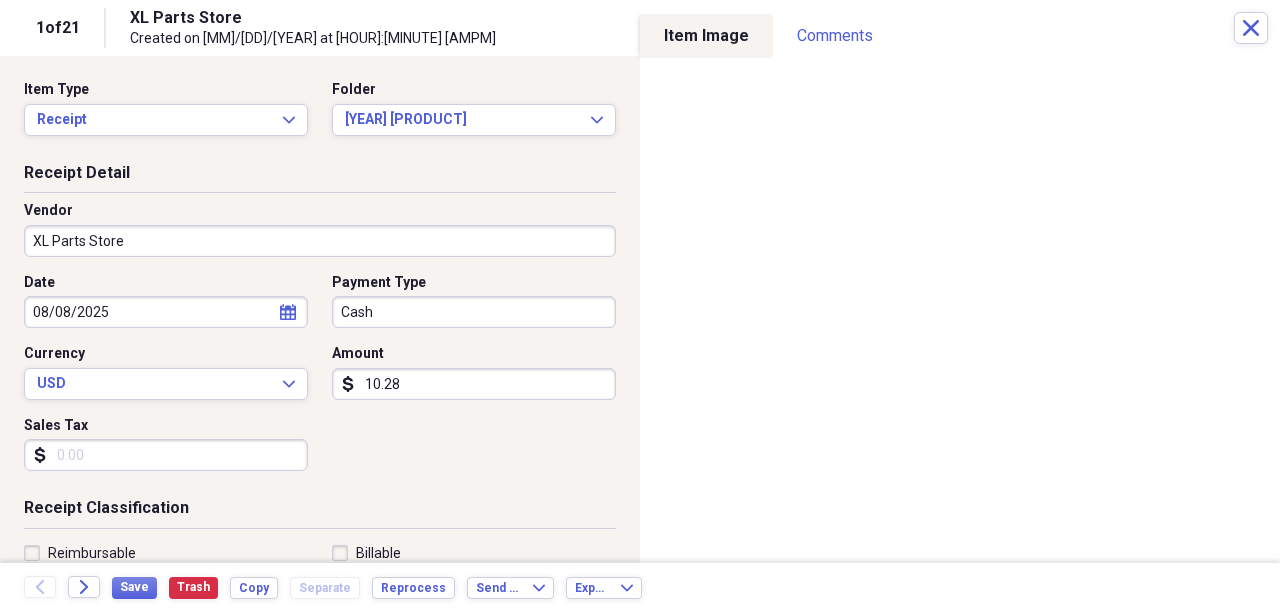 scroll, scrollTop: 266, scrollLeft: 0, axis: vertical 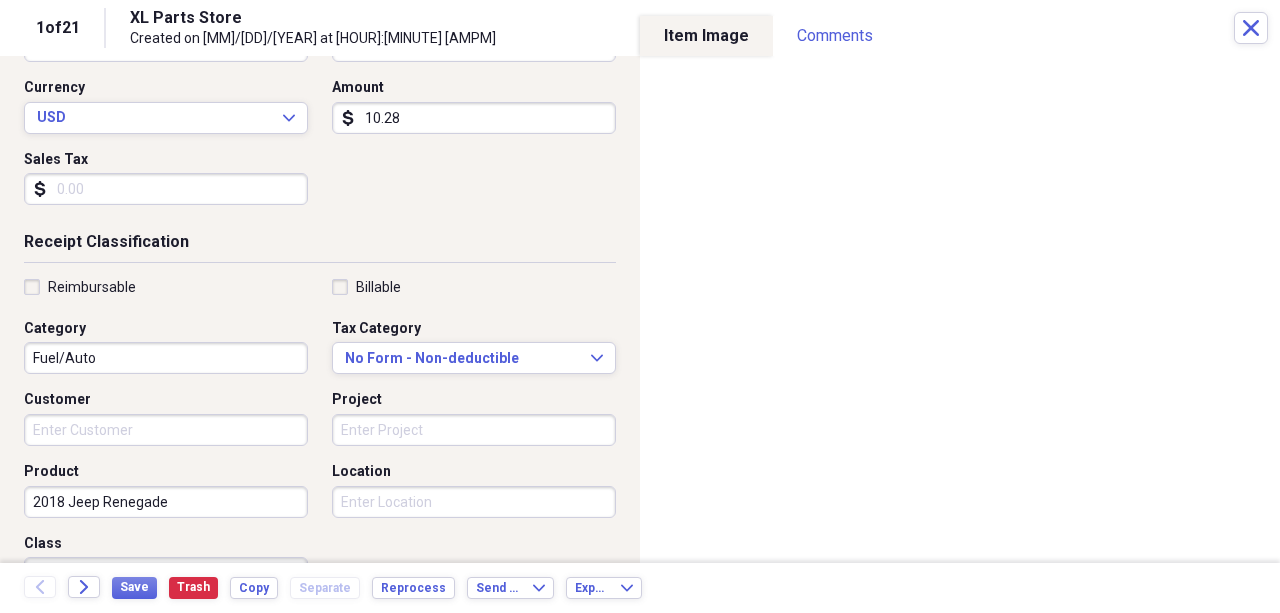 click on "2018 Jeep Renegade" at bounding box center [166, 502] 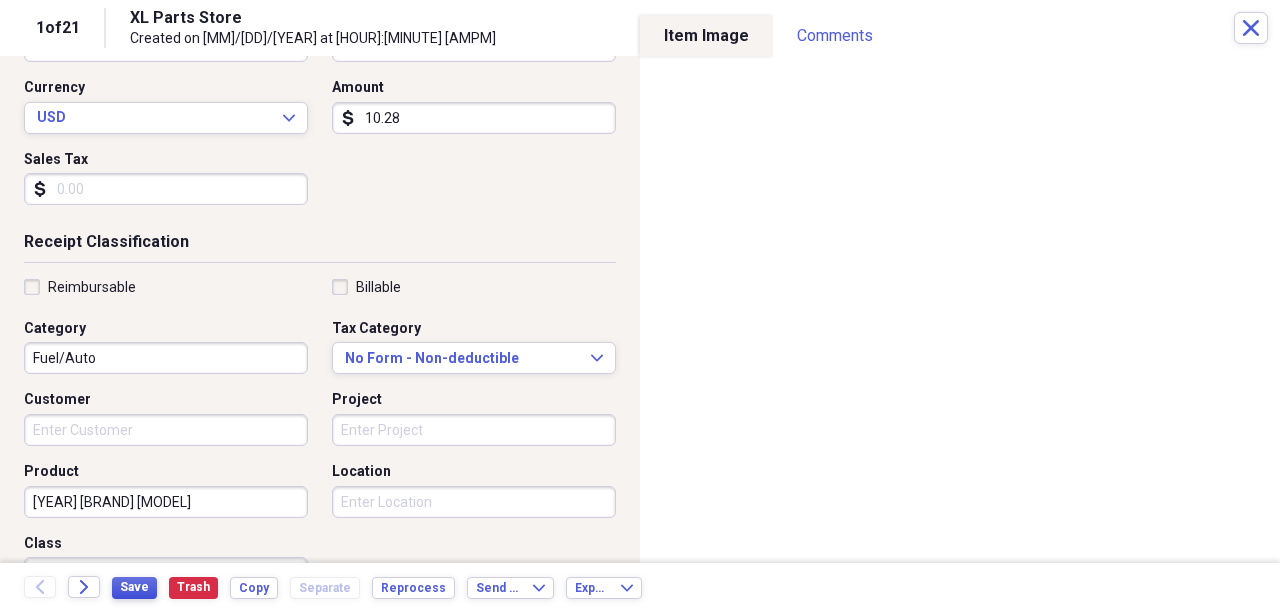 type on "[YEAR] [BRAND] [MODEL]" 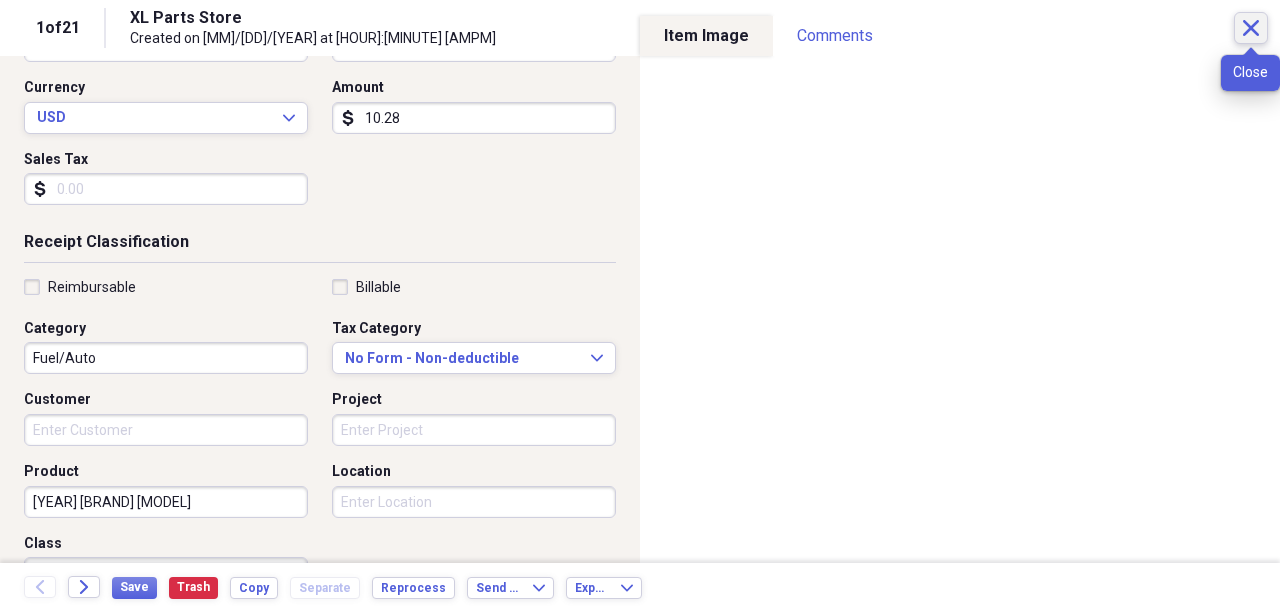 click 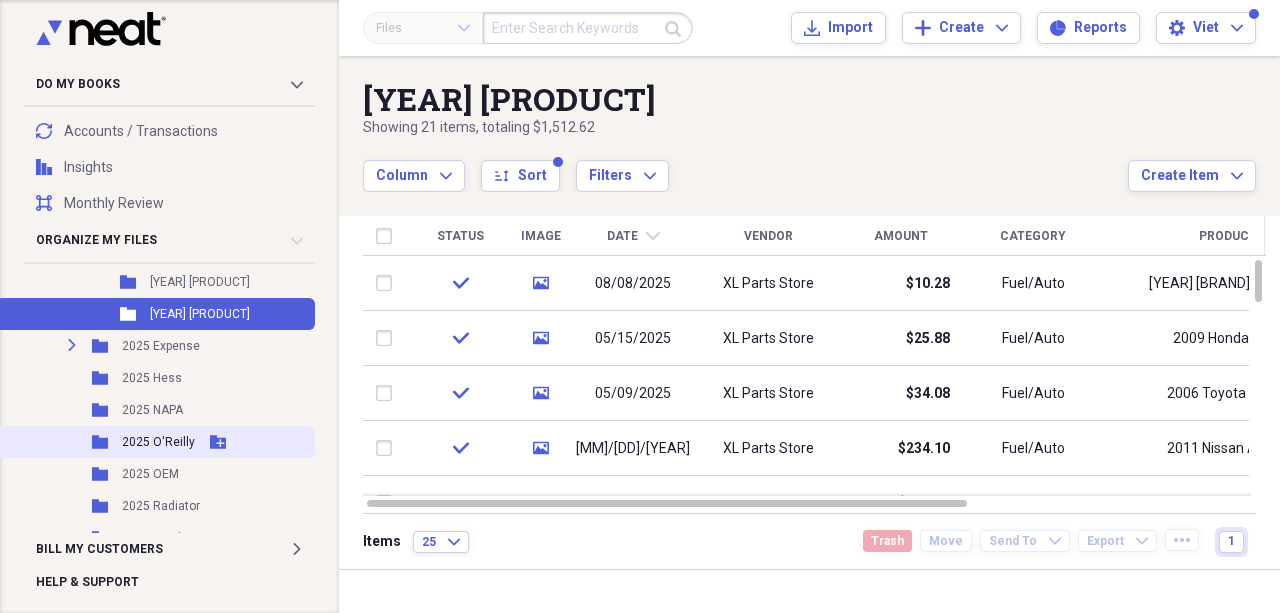 scroll, scrollTop: 864, scrollLeft: 0, axis: vertical 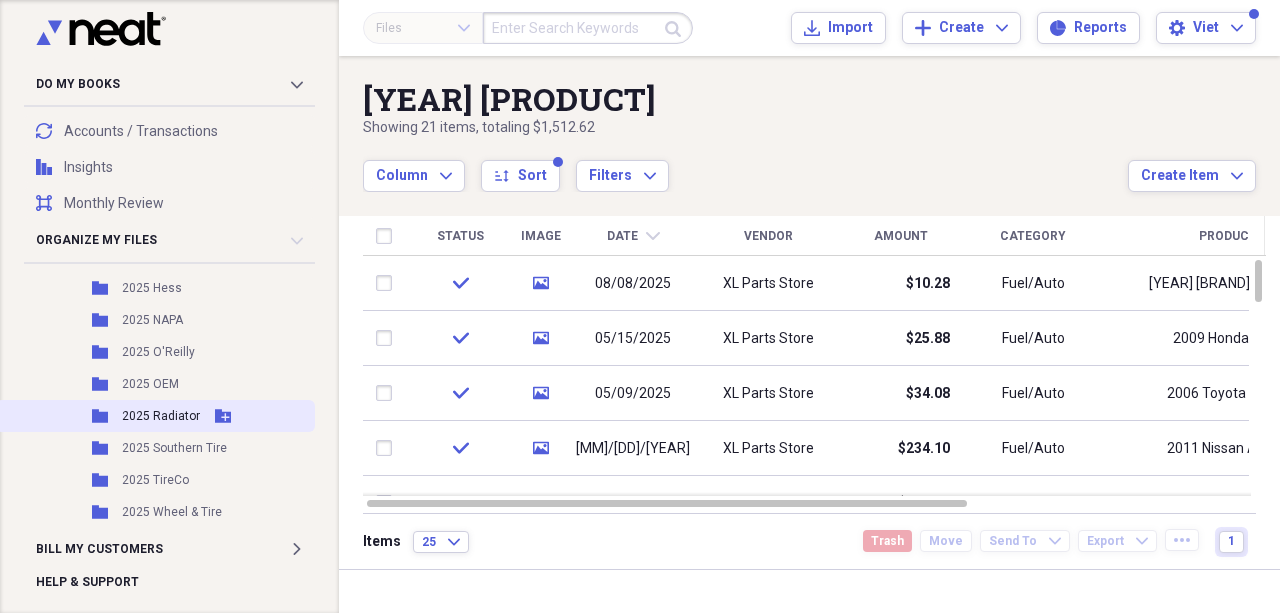 click on "2025 Radiator" at bounding box center [161, 416] 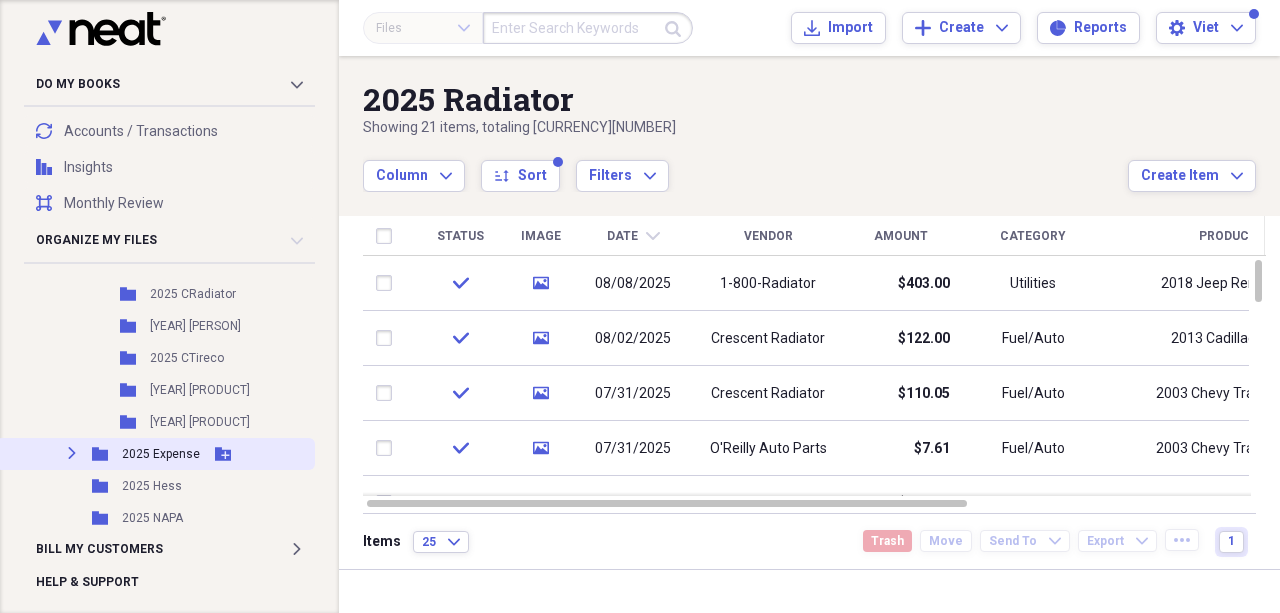 scroll, scrollTop: 664, scrollLeft: 0, axis: vertical 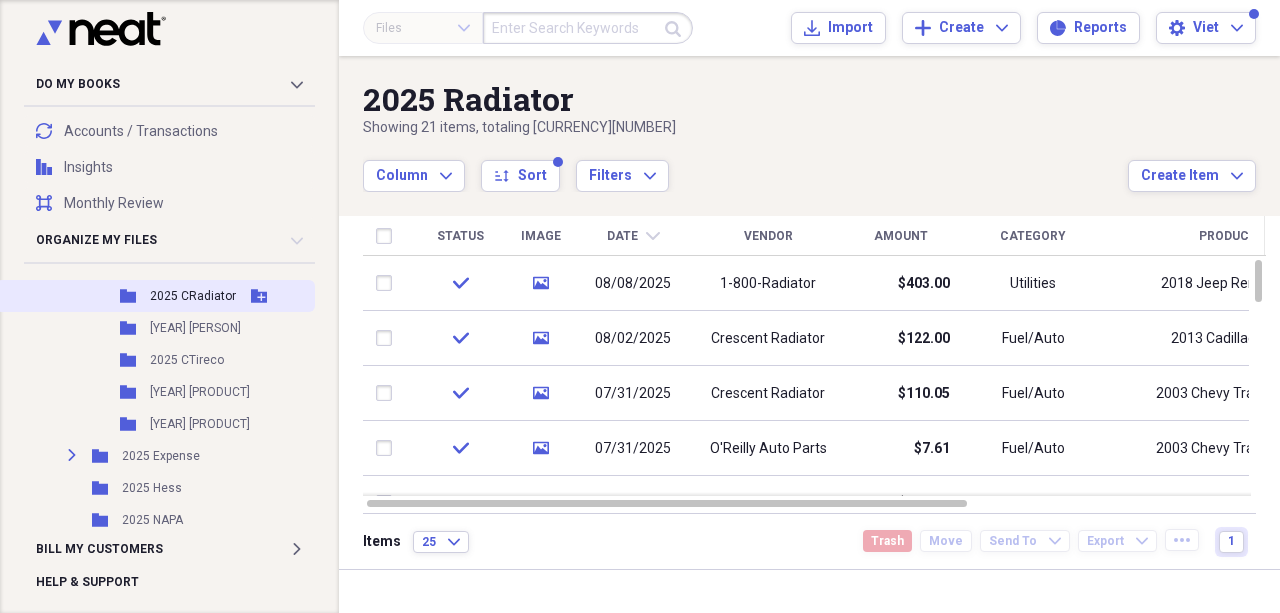 click on "2025 CRadiator" at bounding box center [193, 296] 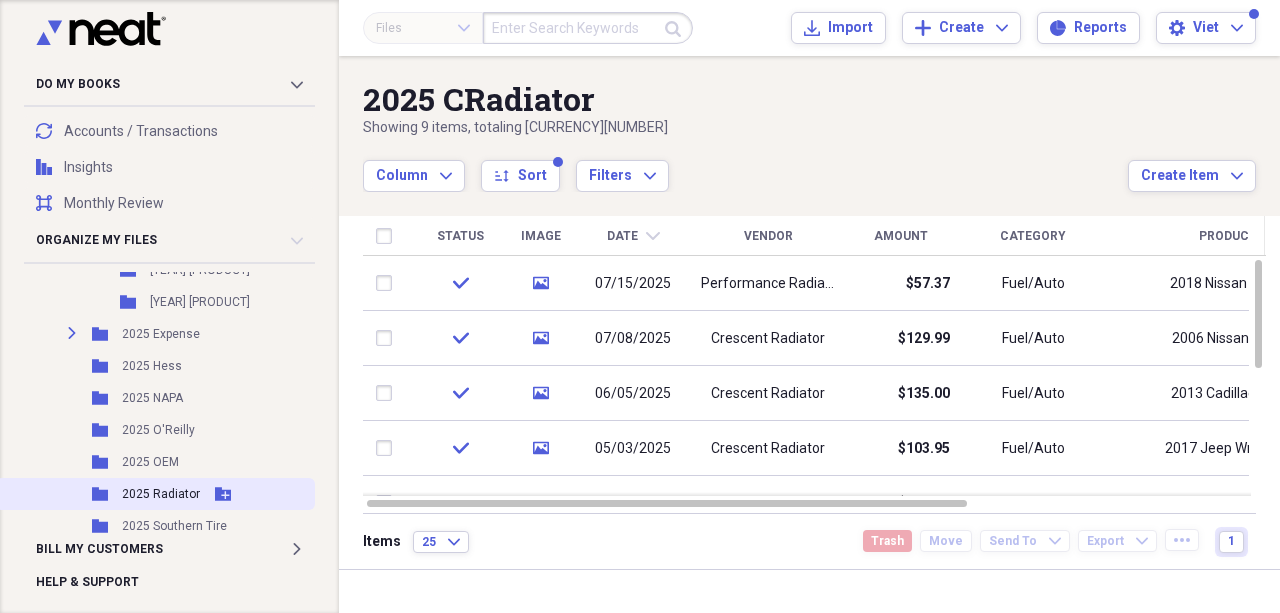 scroll, scrollTop: 798, scrollLeft: 0, axis: vertical 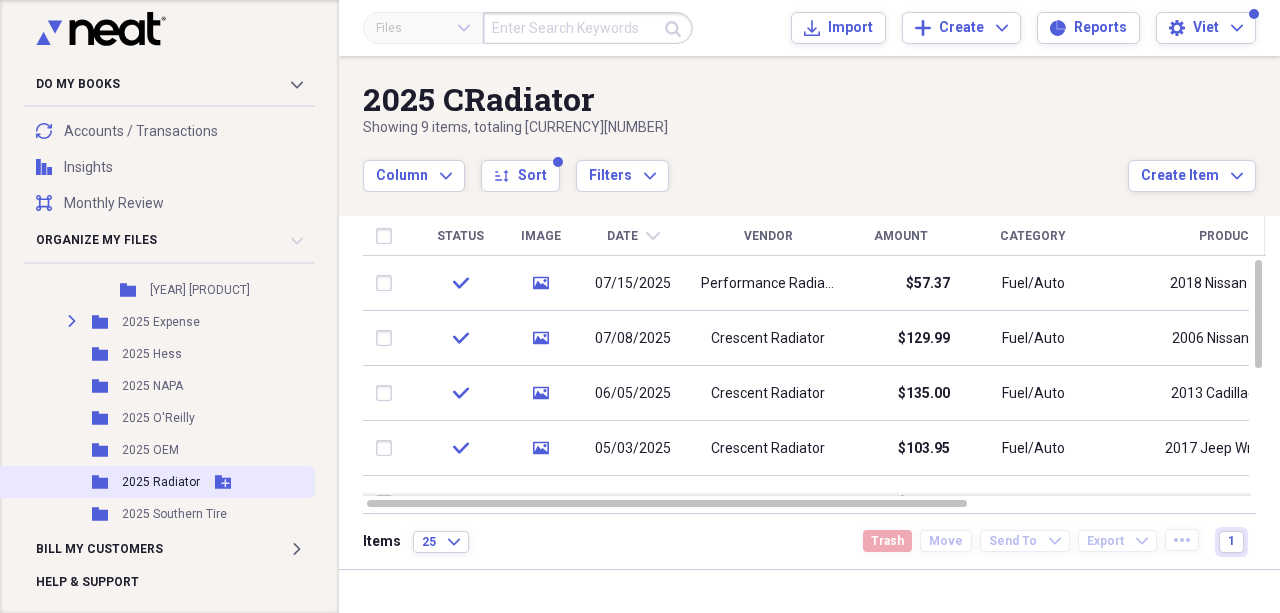 click on "2025 Radiator" at bounding box center (161, 482) 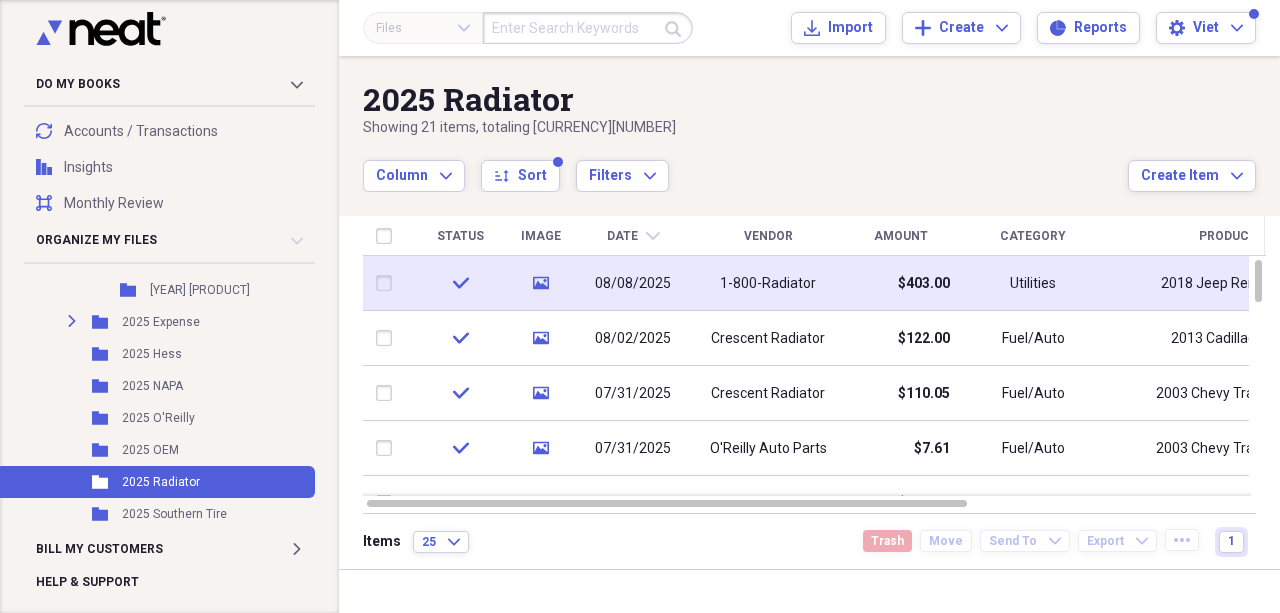 click on "$403.00" at bounding box center (900, 283) 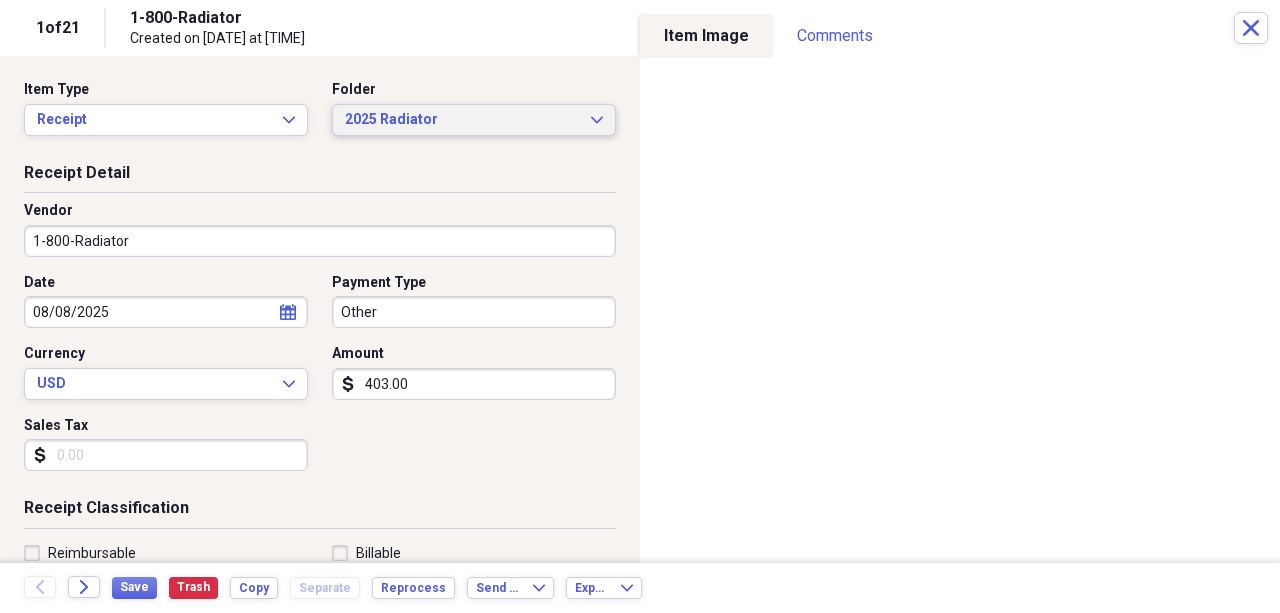 click on "[YEAR] [PRODUCT]" at bounding box center [474, 120] 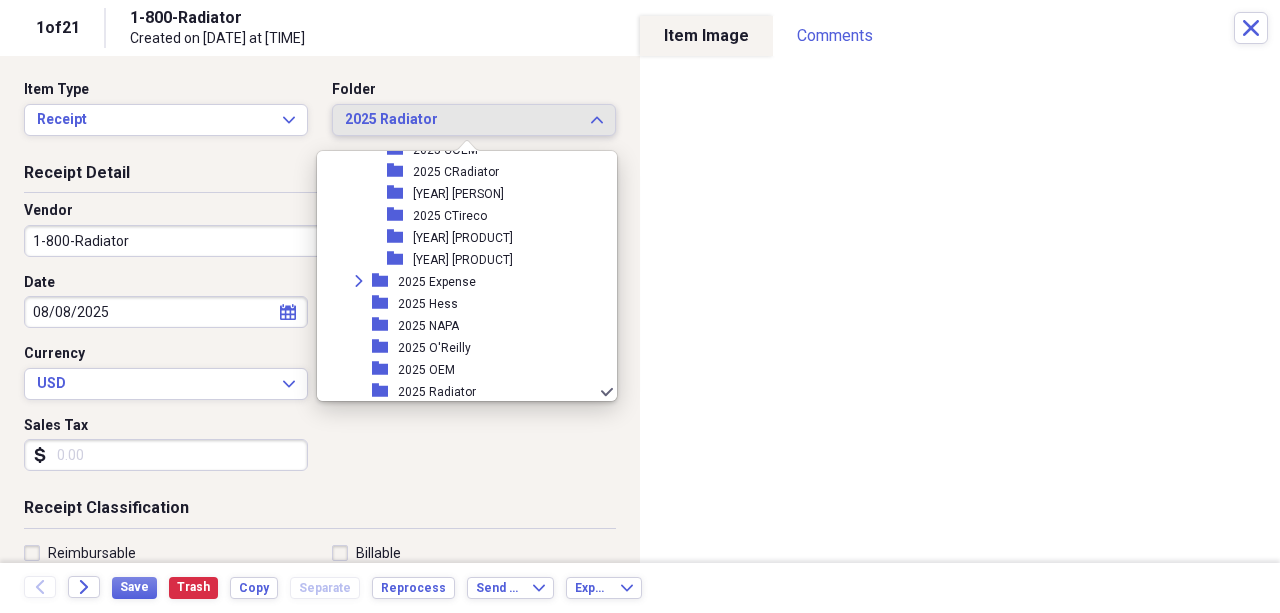 scroll, scrollTop: 384, scrollLeft: 0, axis: vertical 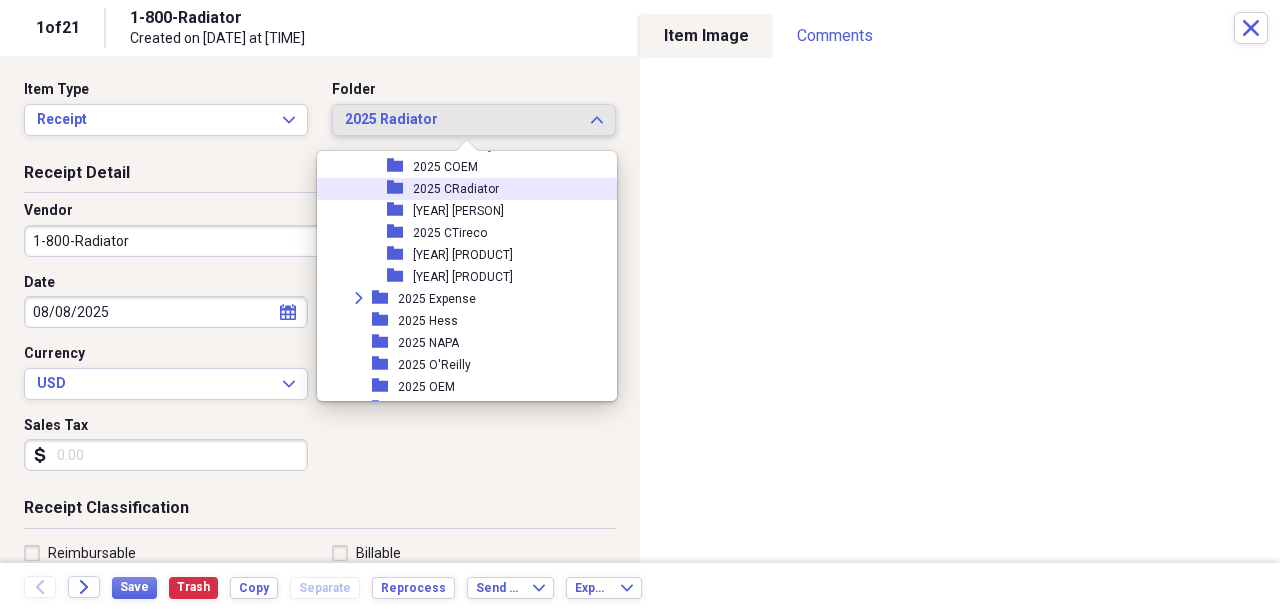 click on "2025 CRadiator" at bounding box center (456, 189) 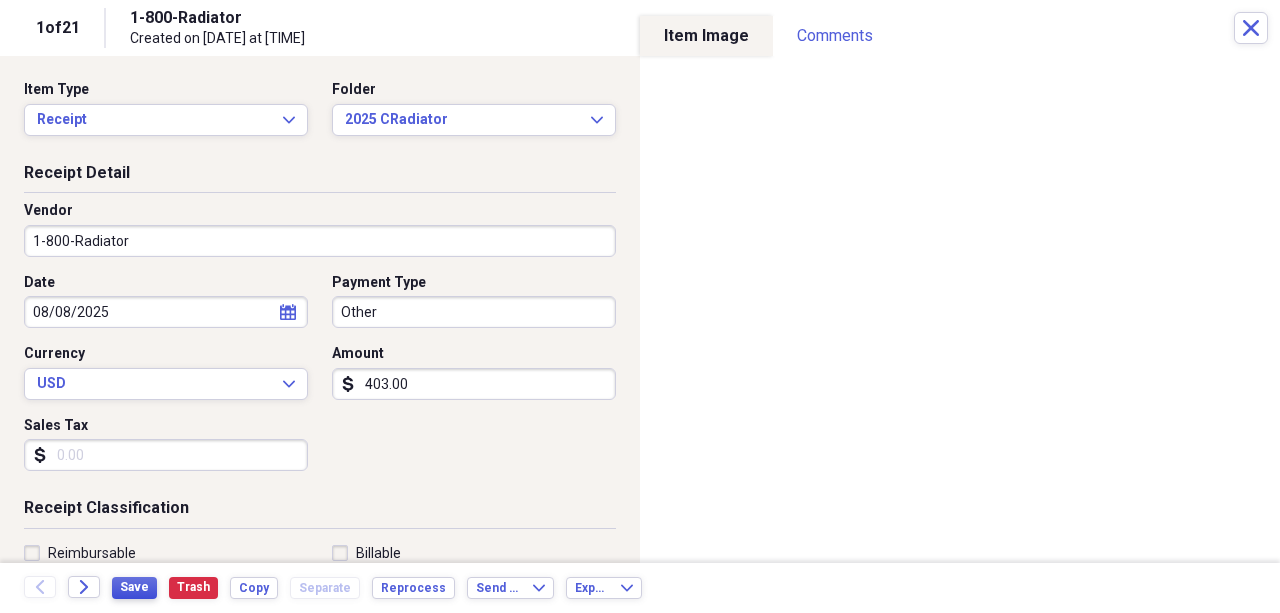 click on "Save" at bounding box center [134, 587] 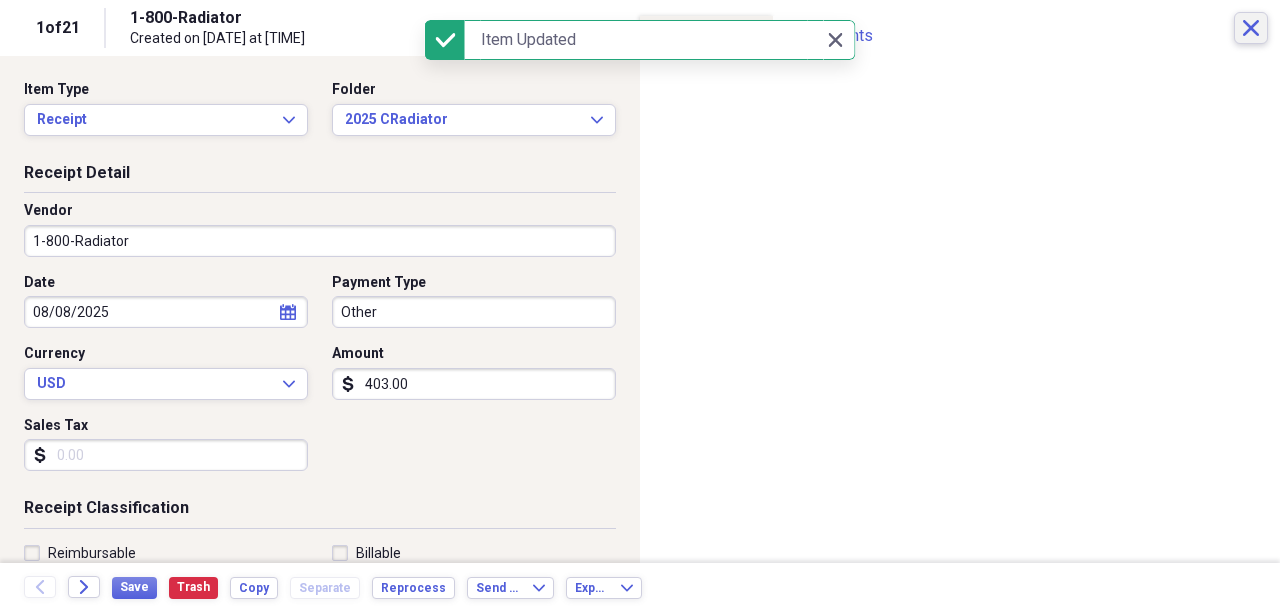 click 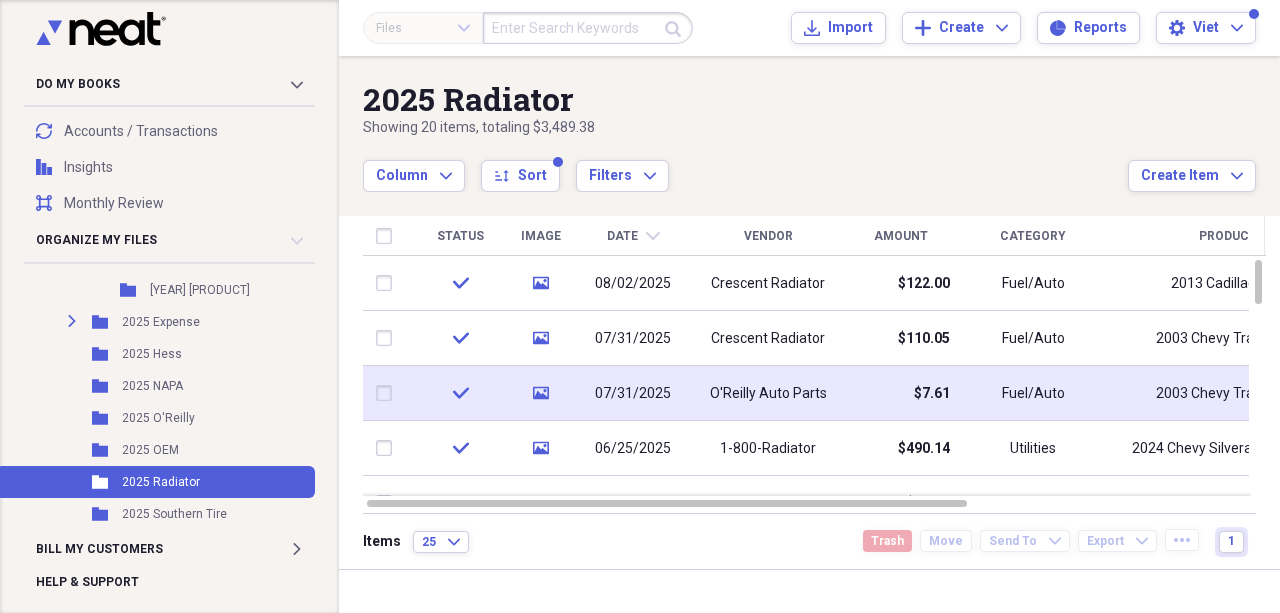 click on "07/31/2025" at bounding box center [633, 394] 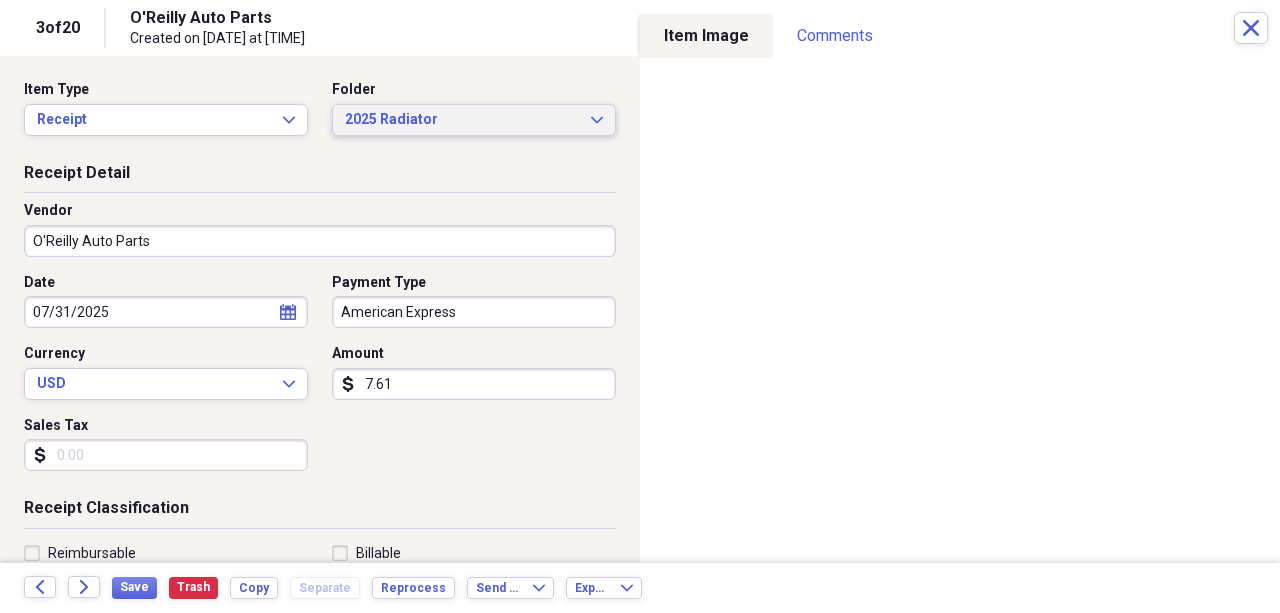 click on "2025 Radiator" at bounding box center (462, 120) 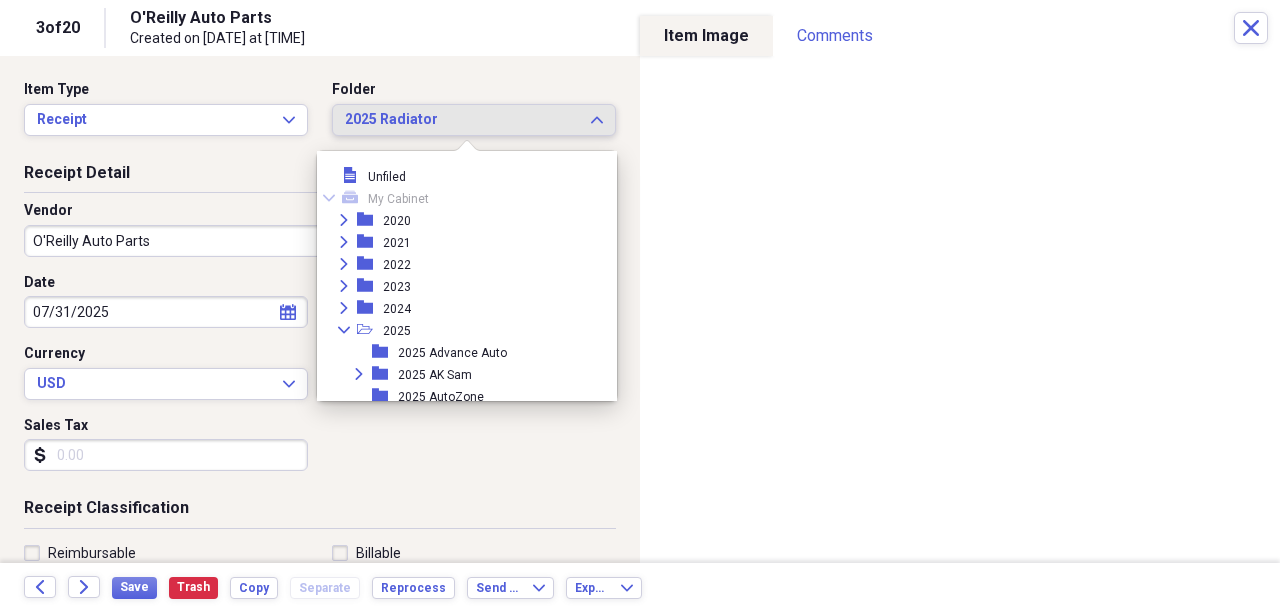 scroll, scrollTop: 517, scrollLeft: 0, axis: vertical 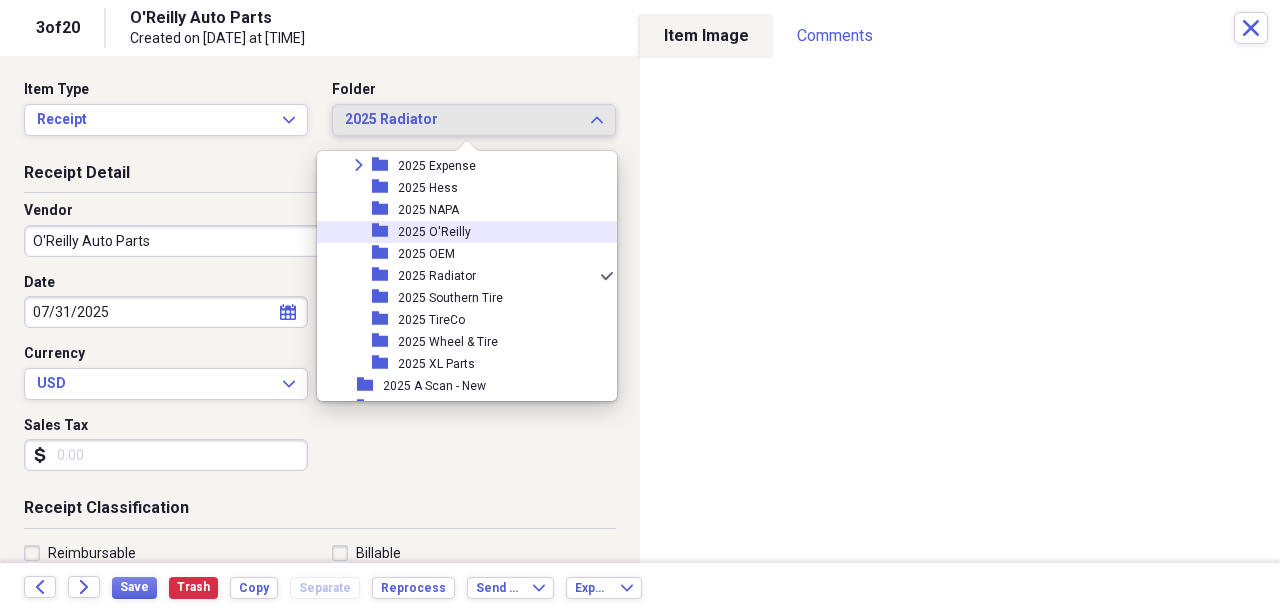 click on "2025 O'Reilly" at bounding box center (434, 232) 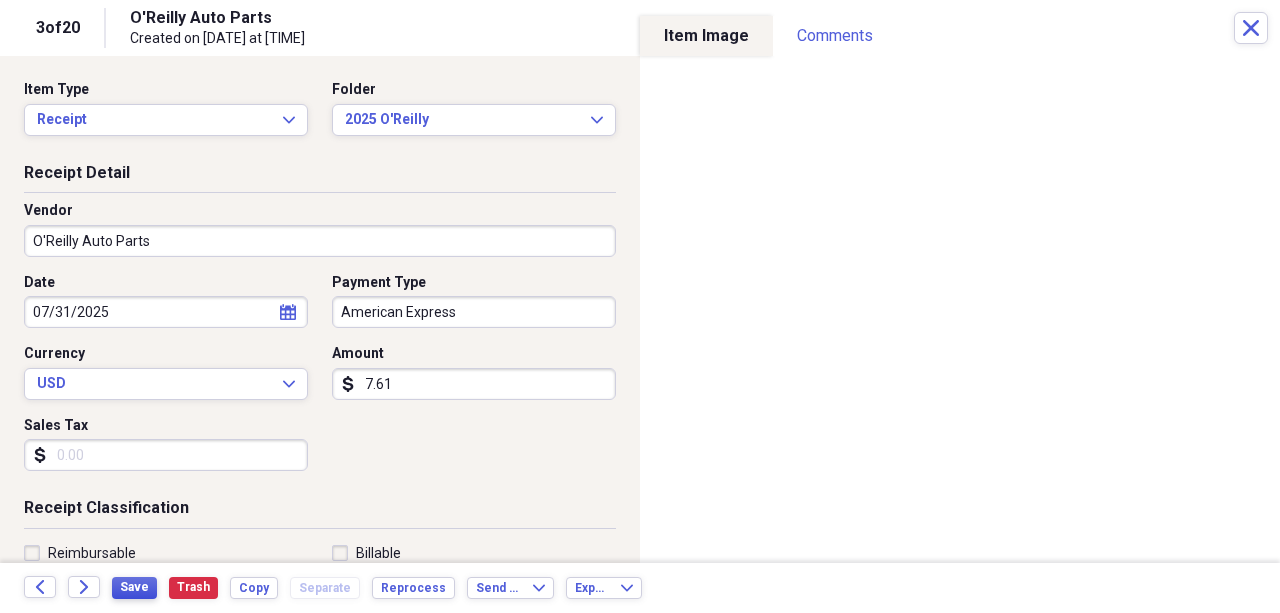 click on "Save" at bounding box center [134, 587] 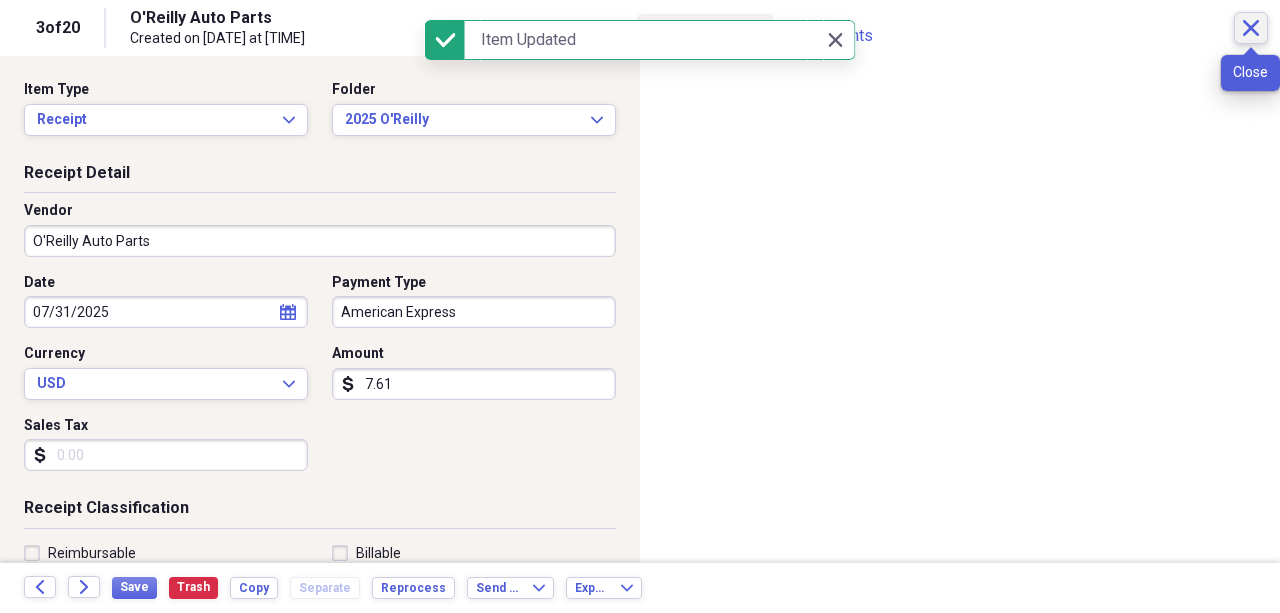 click on "Close" at bounding box center (1251, 28) 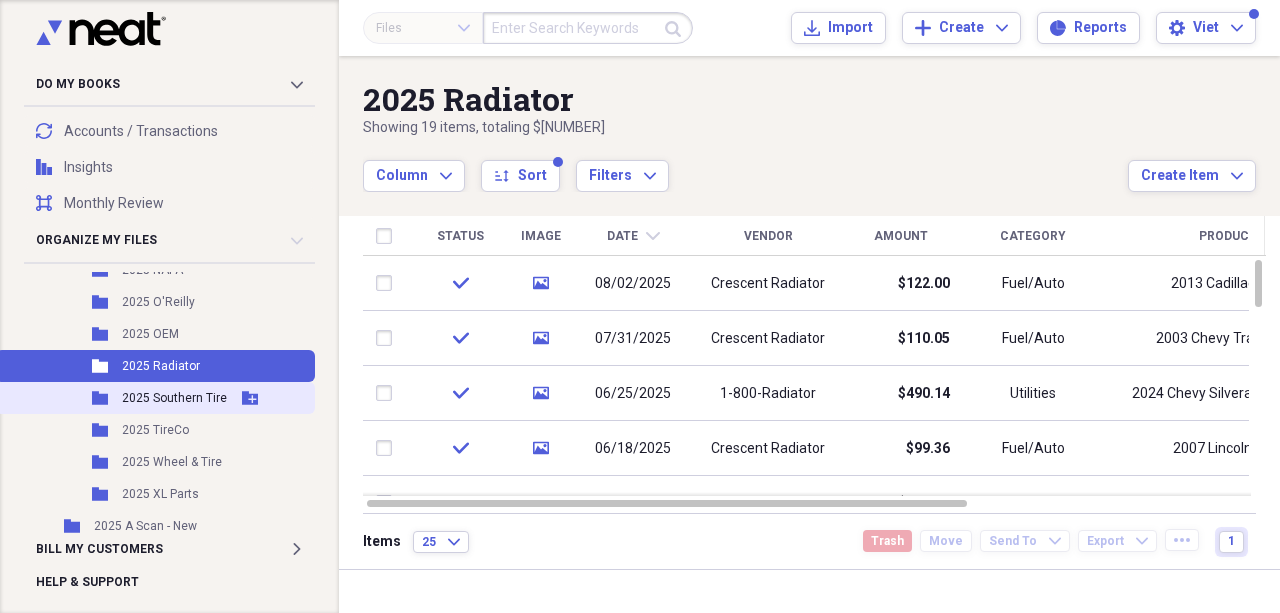 scroll, scrollTop: 998, scrollLeft: 0, axis: vertical 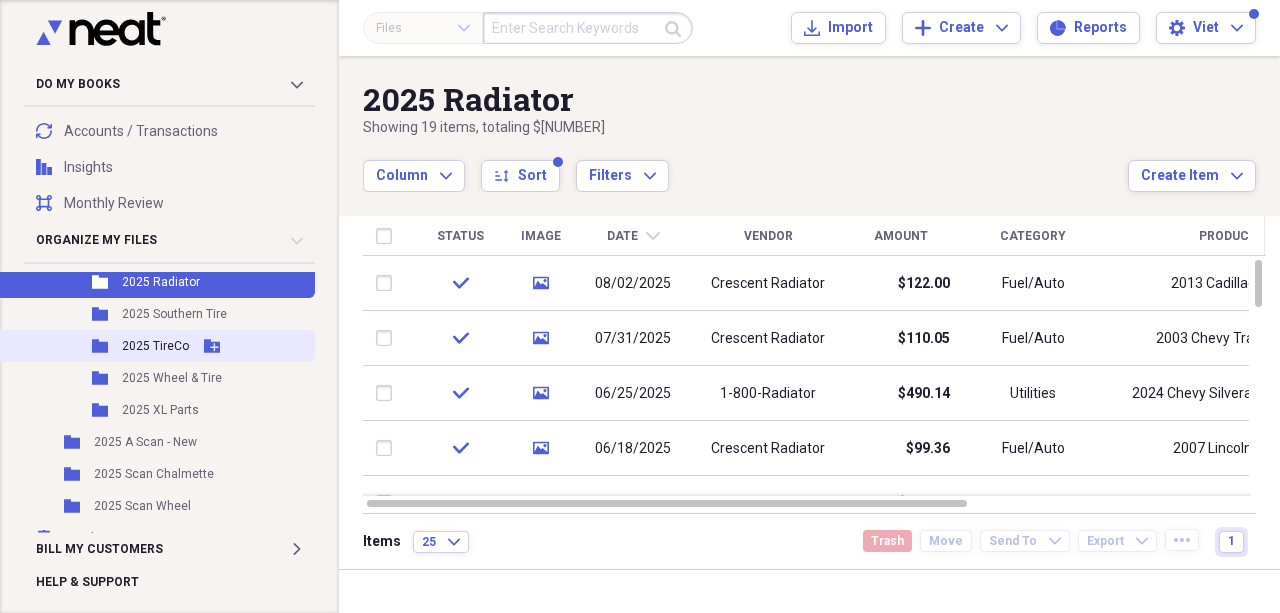 click on "2025 TireCo" at bounding box center [155, 346] 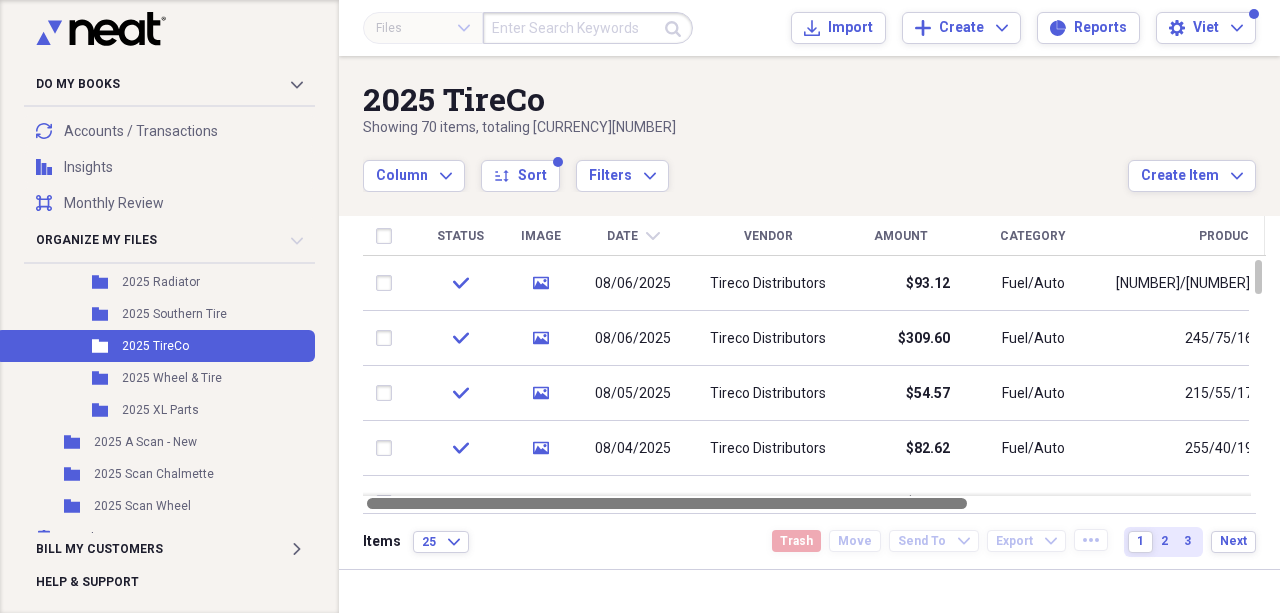 drag, startPoint x: 678, startPoint y: 512, endPoint x: 712, endPoint y: 508, distance: 34.234486 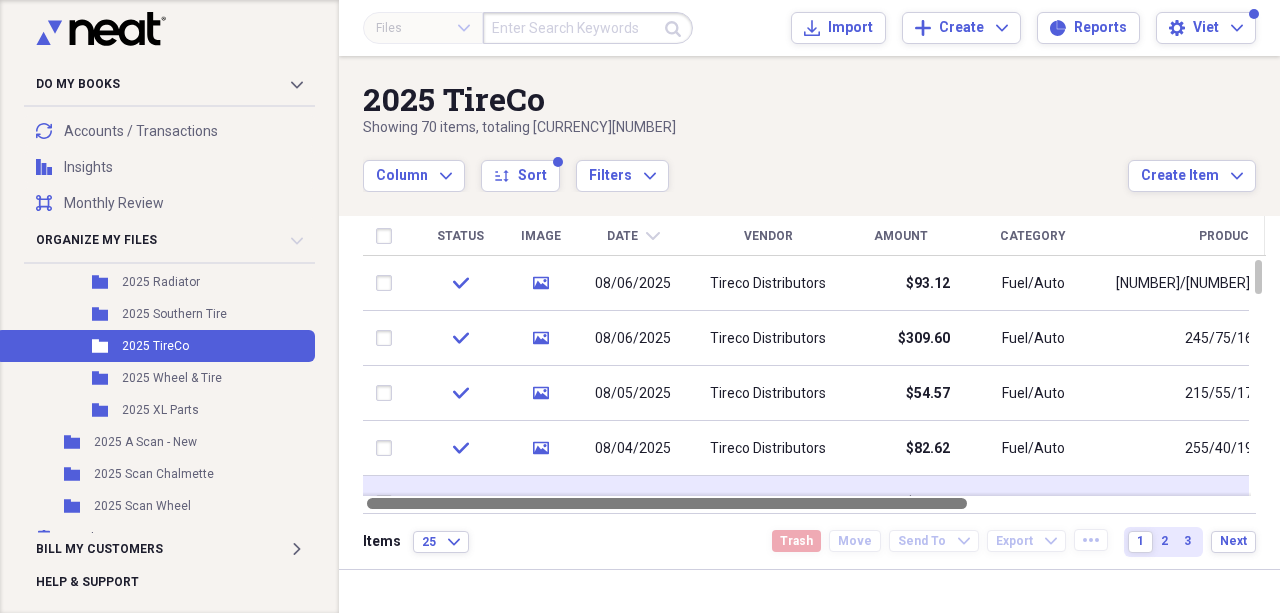 drag, startPoint x: 715, startPoint y: 506, endPoint x: 591, endPoint y: 490, distance: 125.028 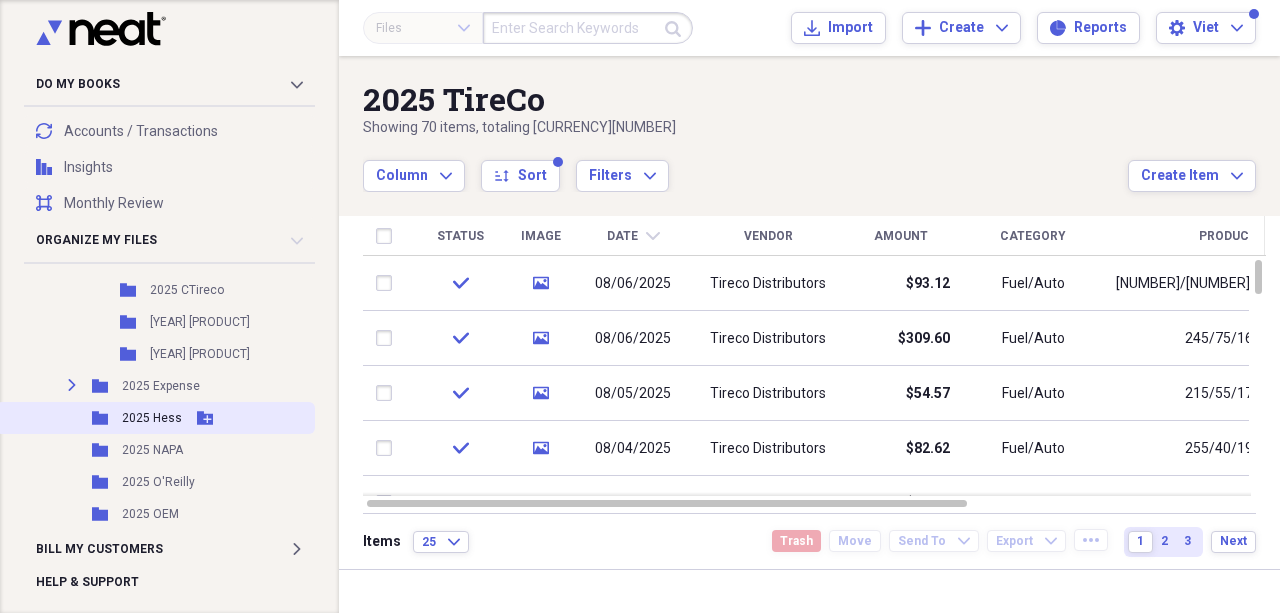 scroll, scrollTop: 731, scrollLeft: 0, axis: vertical 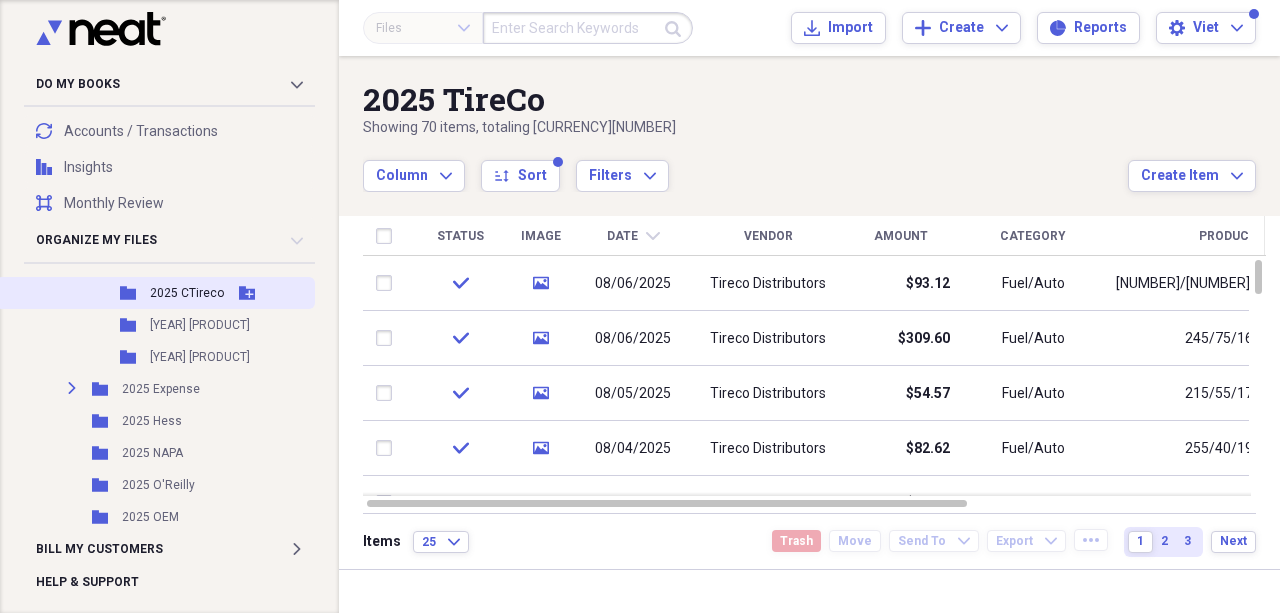 click on "2025 CTireco" at bounding box center (187, 293) 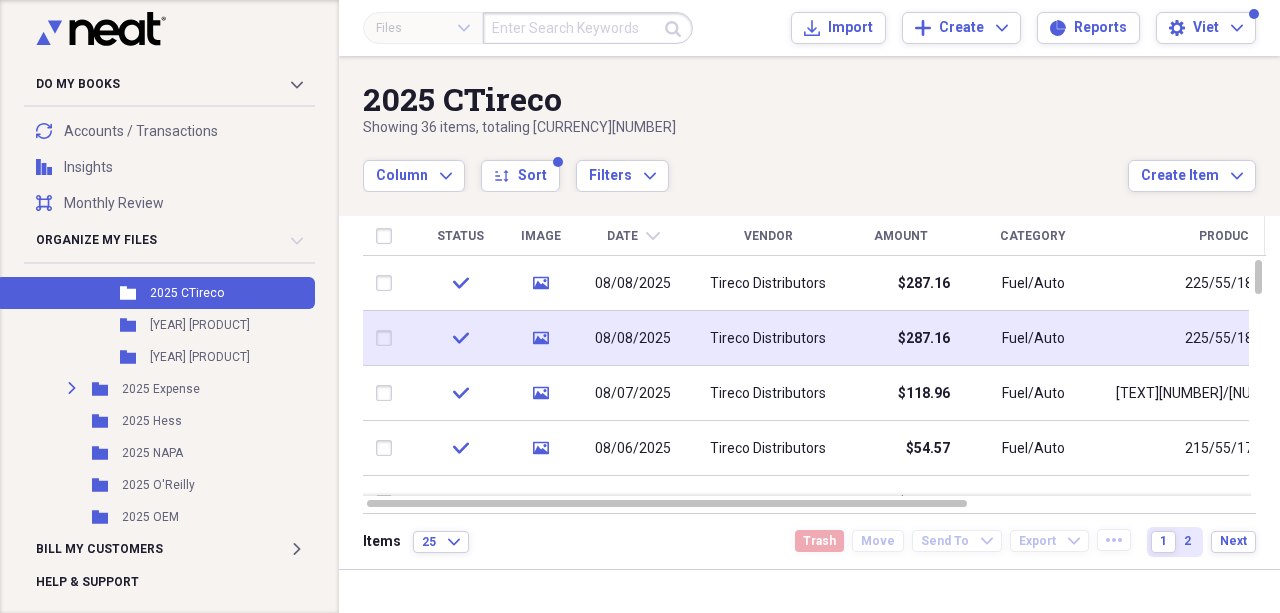click on "08/08/2025" at bounding box center [633, 338] 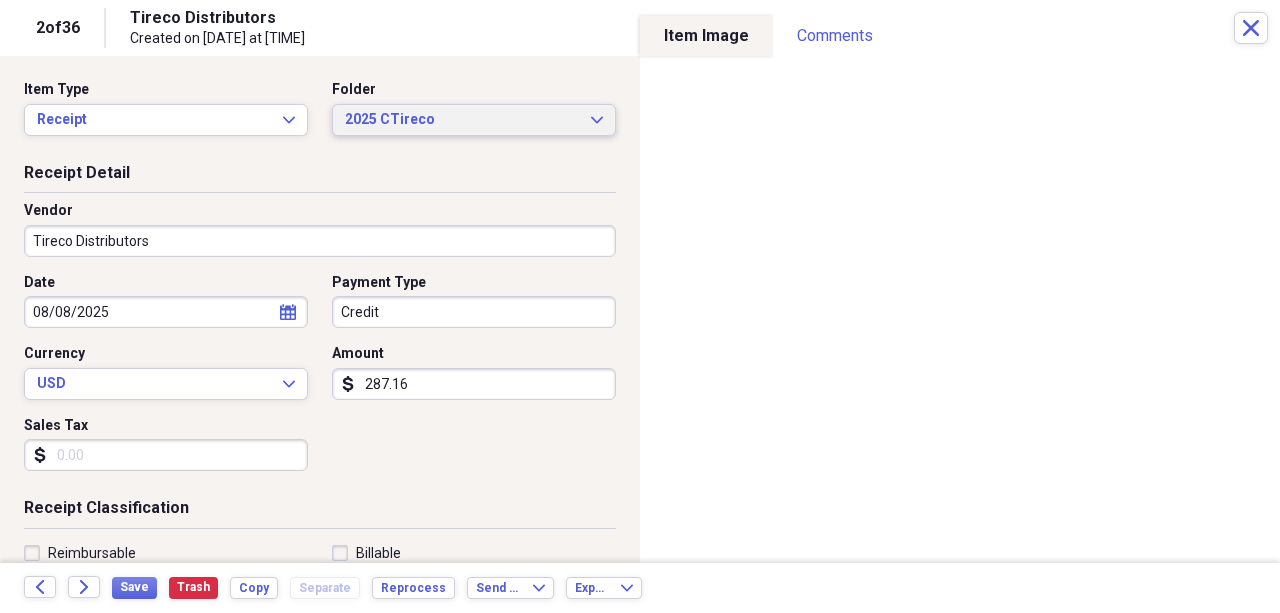 click on "2025 CTireco" at bounding box center [462, 120] 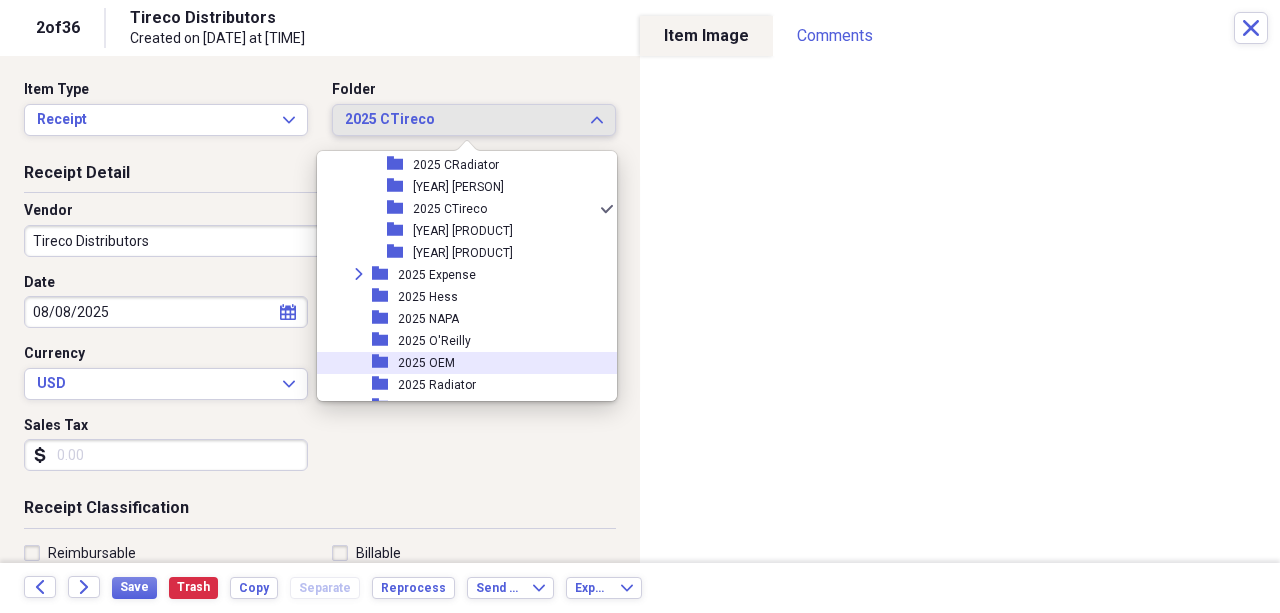 scroll, scrollTop: 541, scrollLeft: 0, axis: vertical 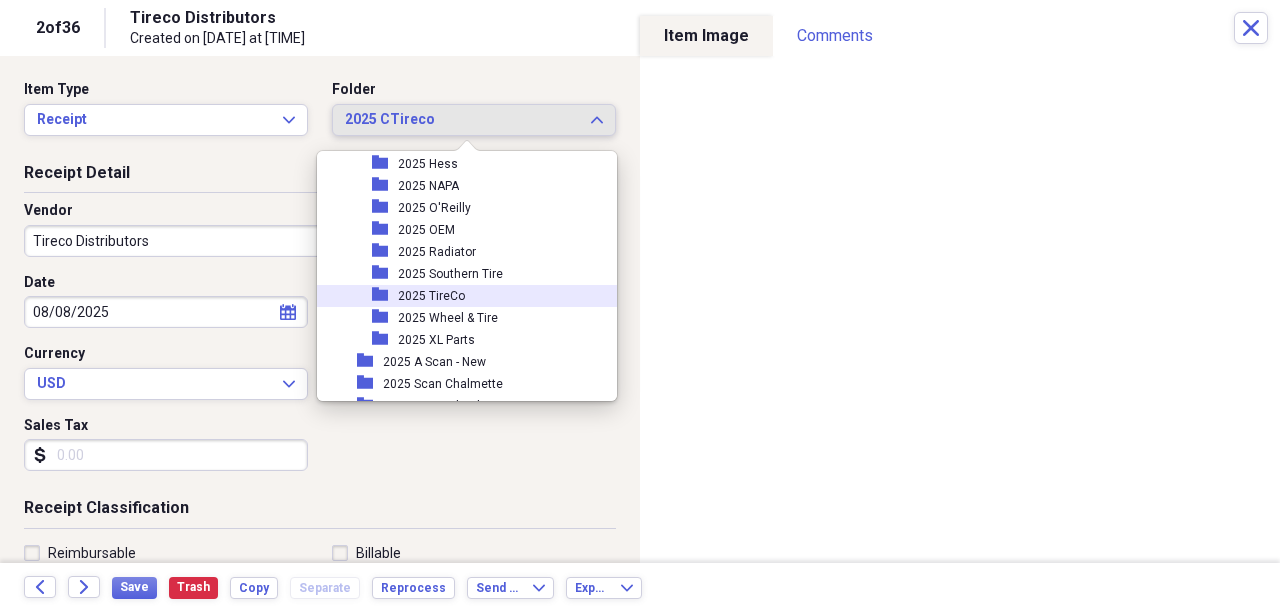 click on "2025 TireCo" at bounding box center (431, 296) 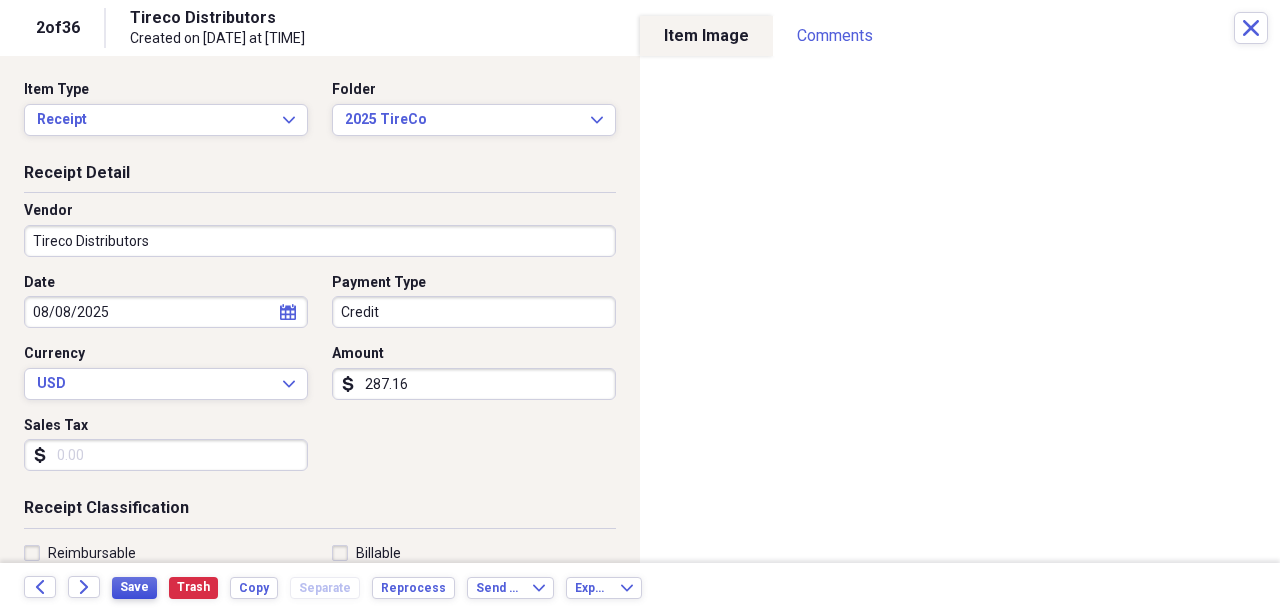 click on "Save" at bounding box center (134, 587) 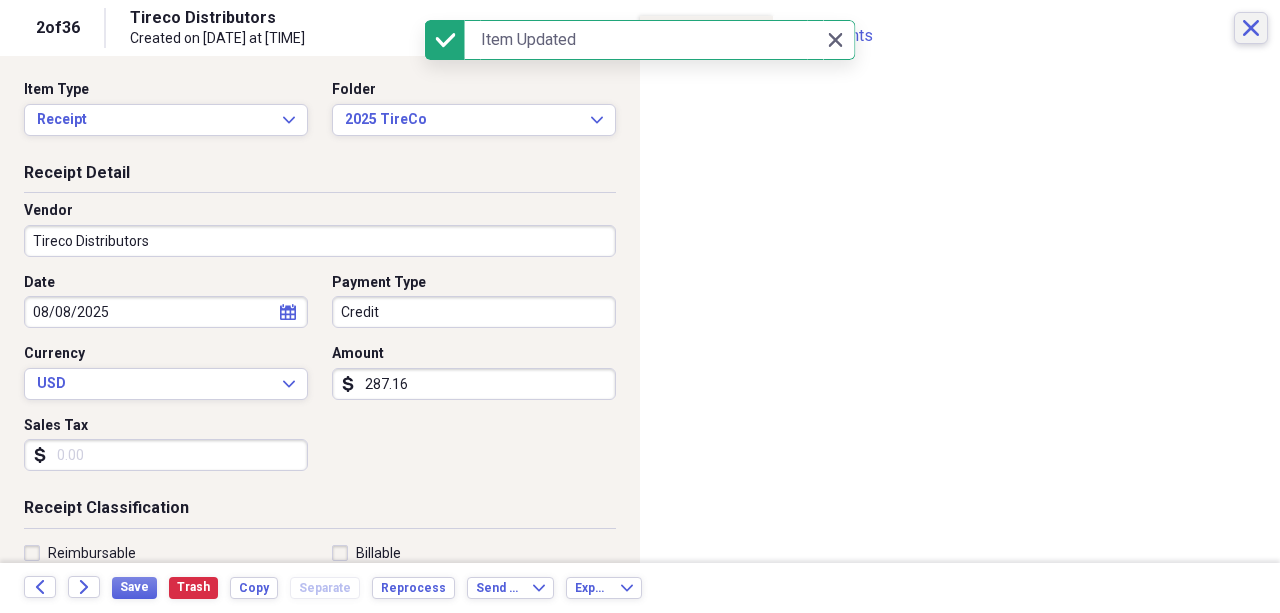 click 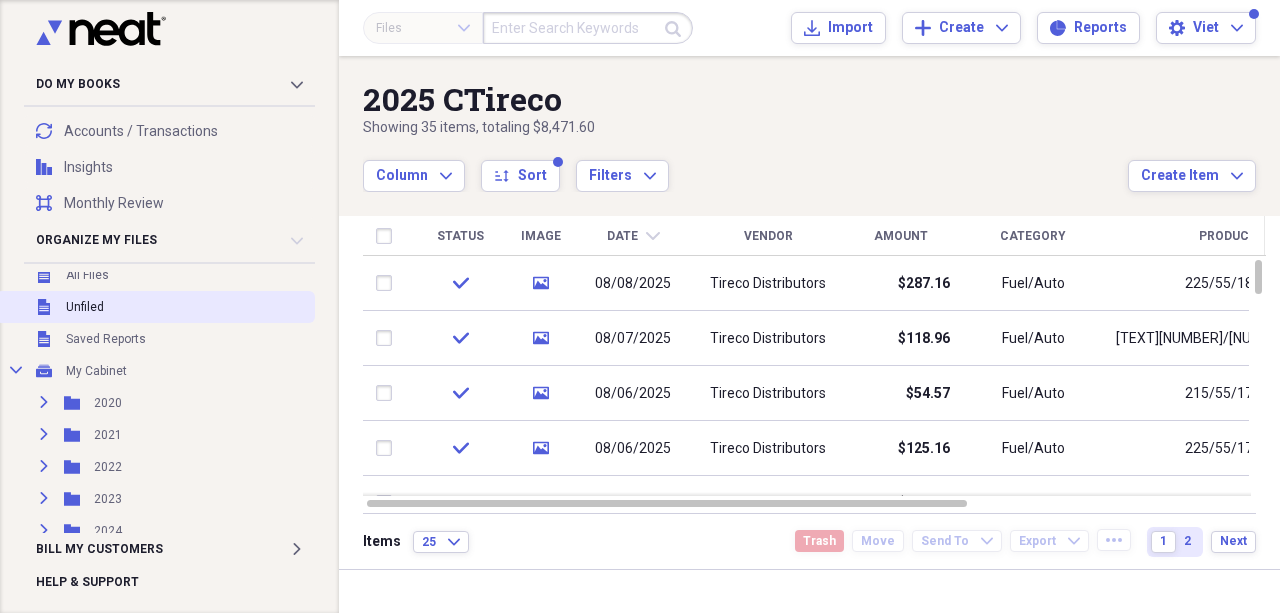 scroll, scrollTop: 0, scrollLeft: 0, axis: both 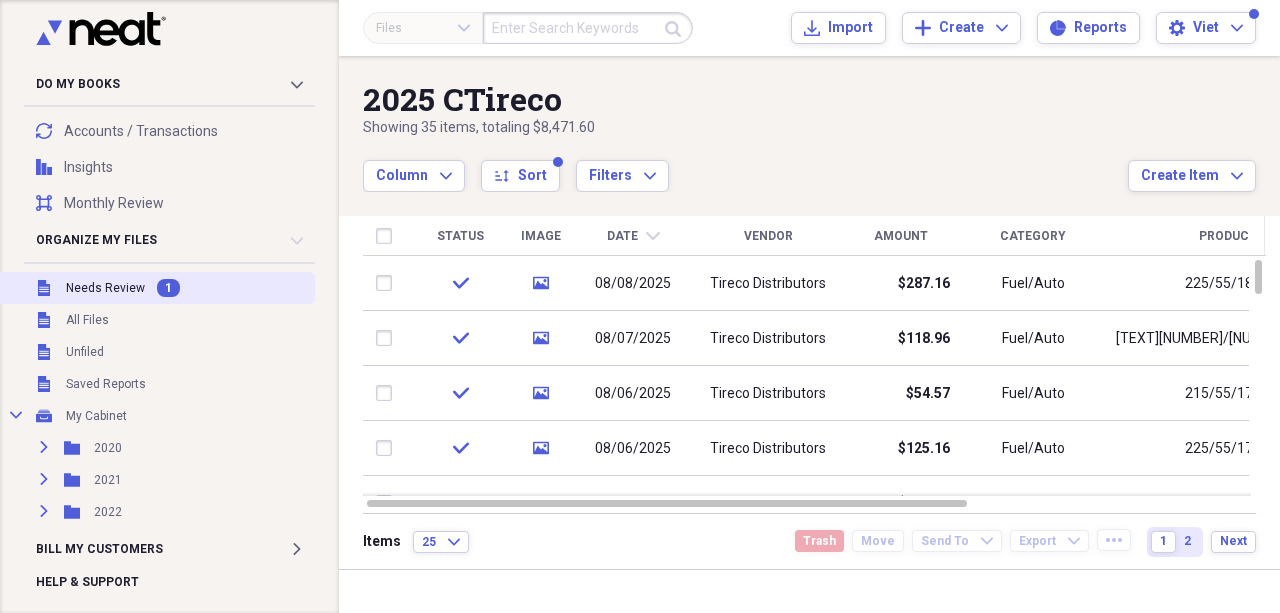 click on "Needs Review" at bounding box center [105, 288] 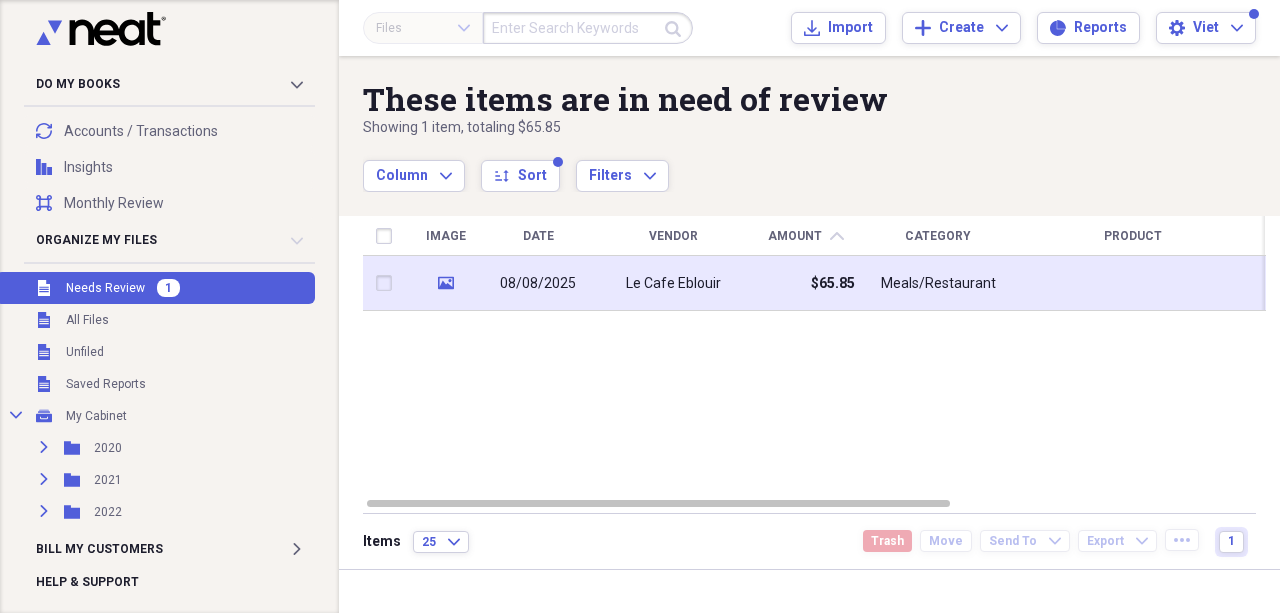 click on "Le Cafe Eblouir" at bounding box center (673, 284) 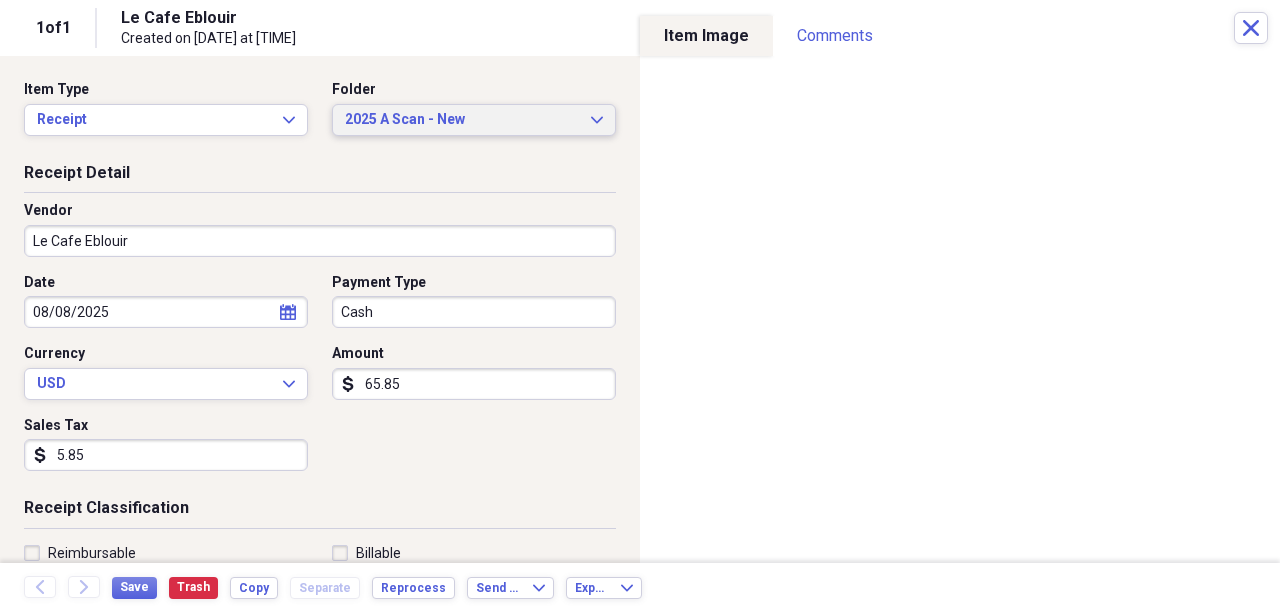 click on "2025 A Scan - New" at bounding box center [462, 120] 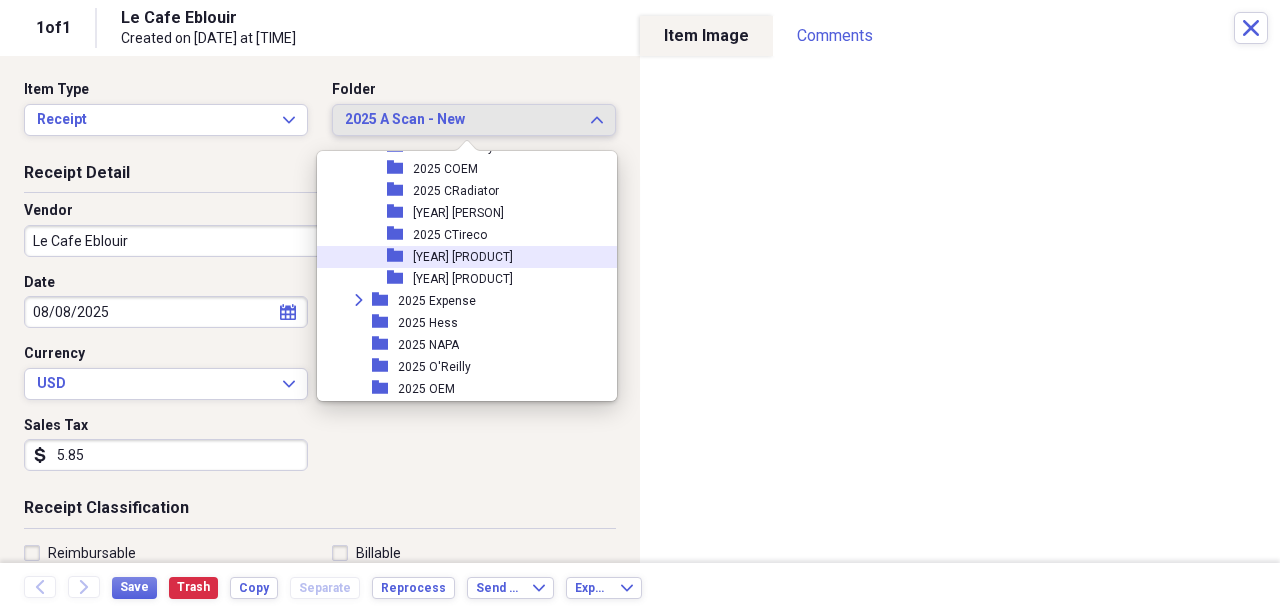 scroll, scrollTop: 446, scrollLeft: 0, axis: vertical 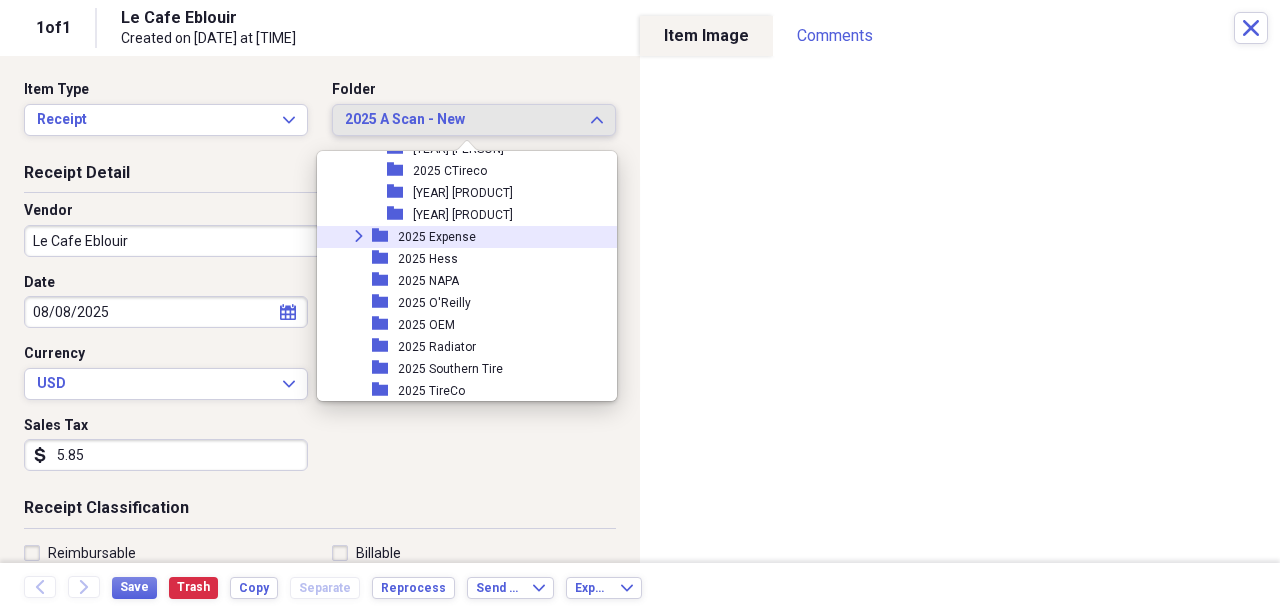 click on "Expand" at bounding box center [359, 236] 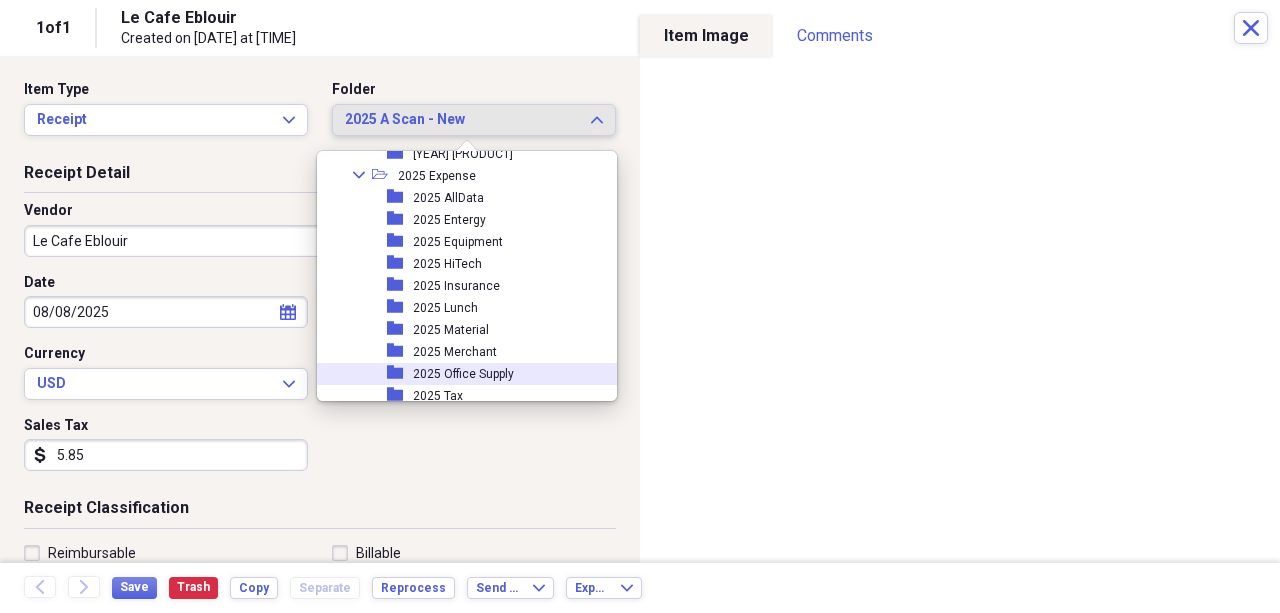 scroll, scrollTop: 579, scrollLeft: 0, axis: vertical 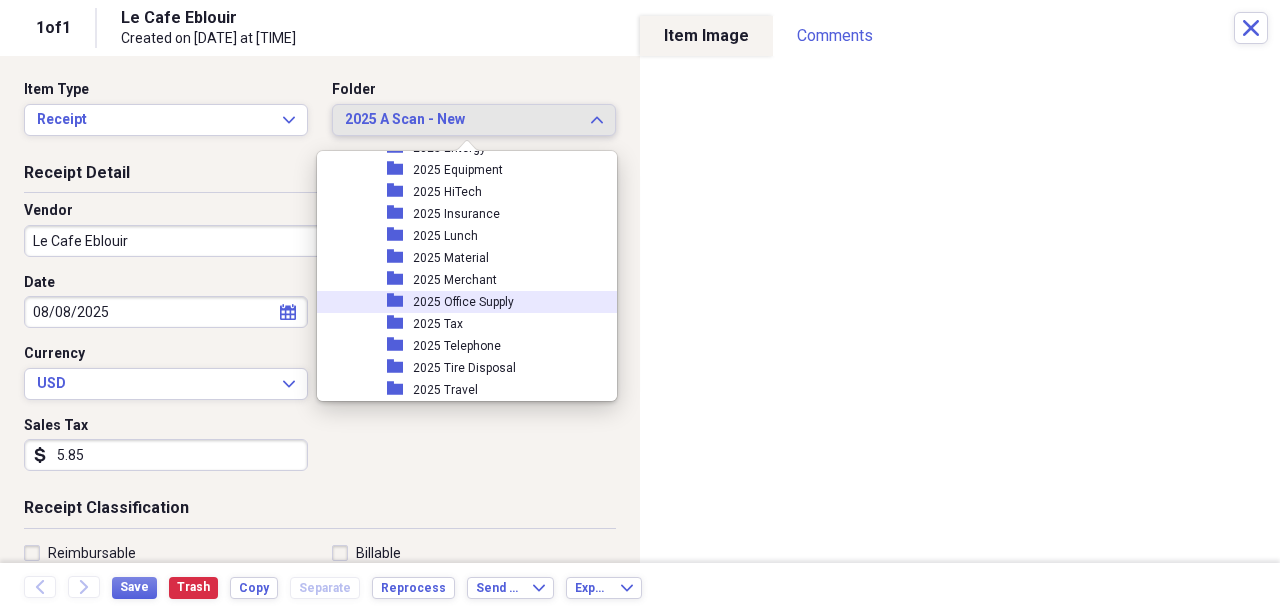 click on "2025 Office Supply" at bounding box center [463, 302] 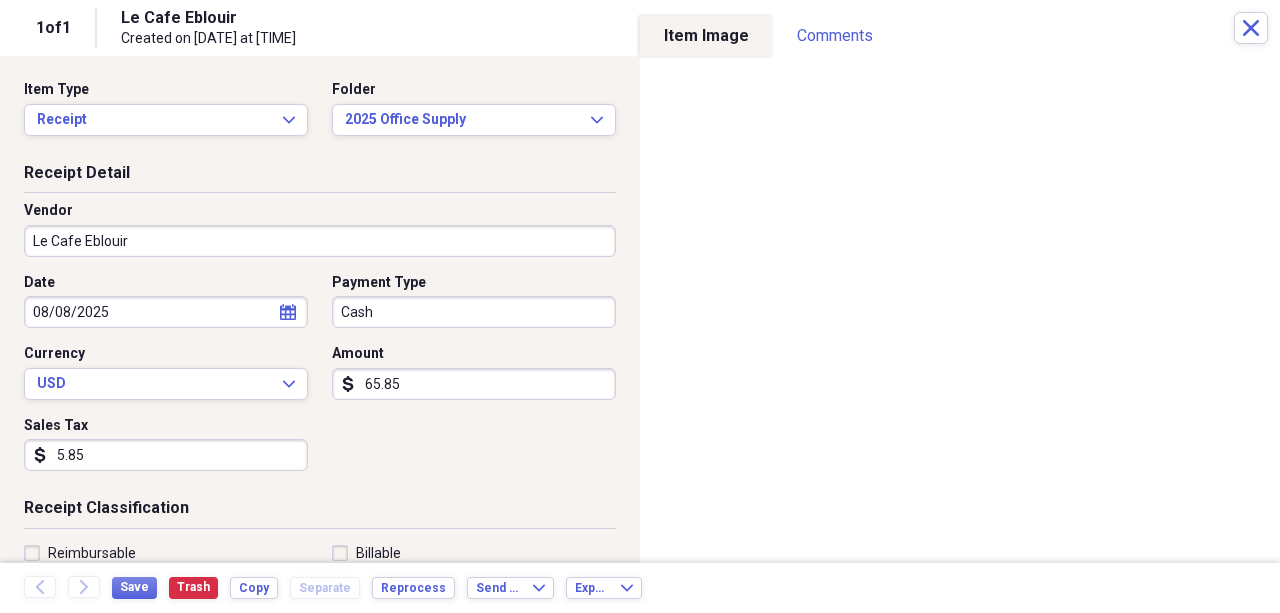 click on "5.85" at bounding box center [166, 455] 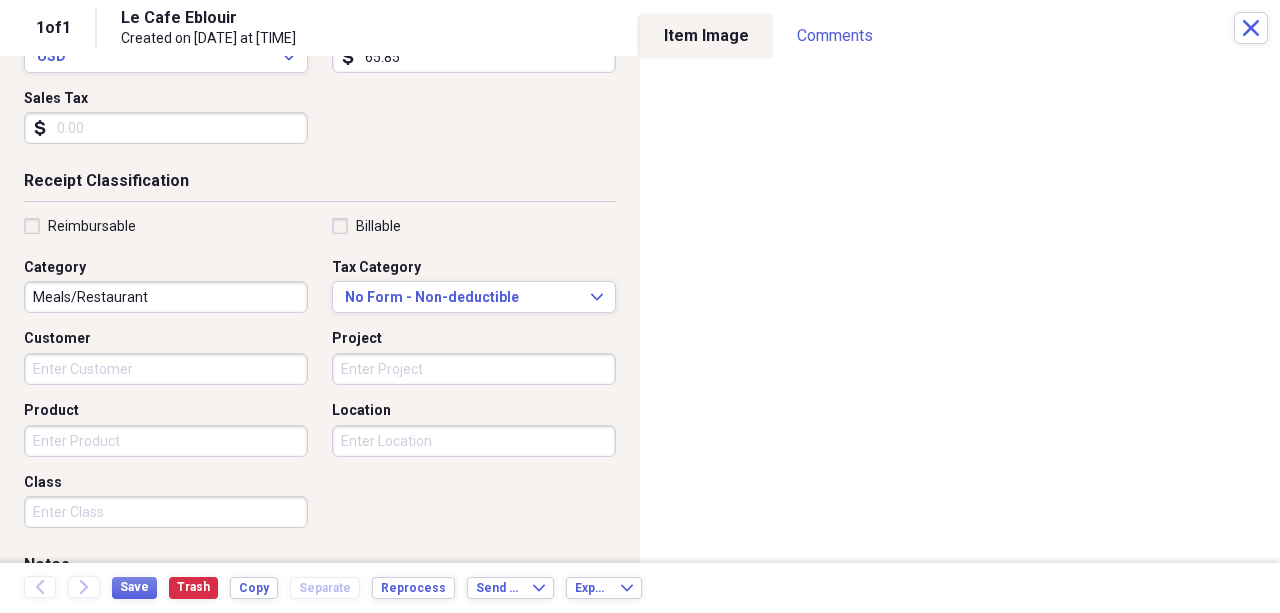 scroll, scrollTop: 333, scrollLeft: 0, axis: vertical 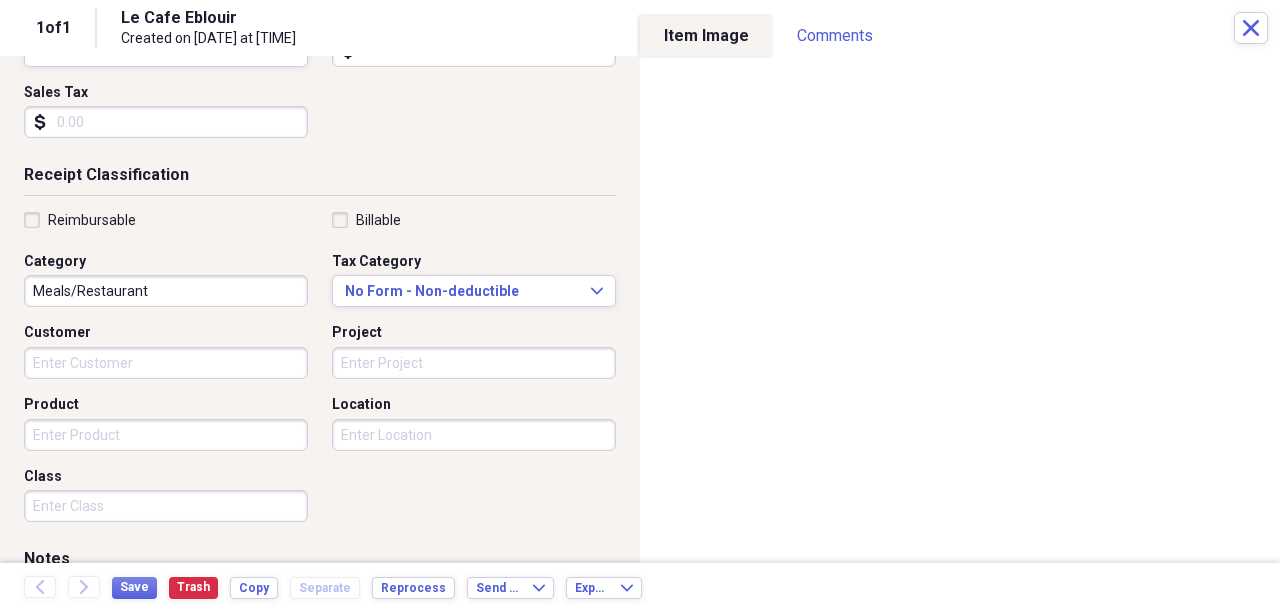 type 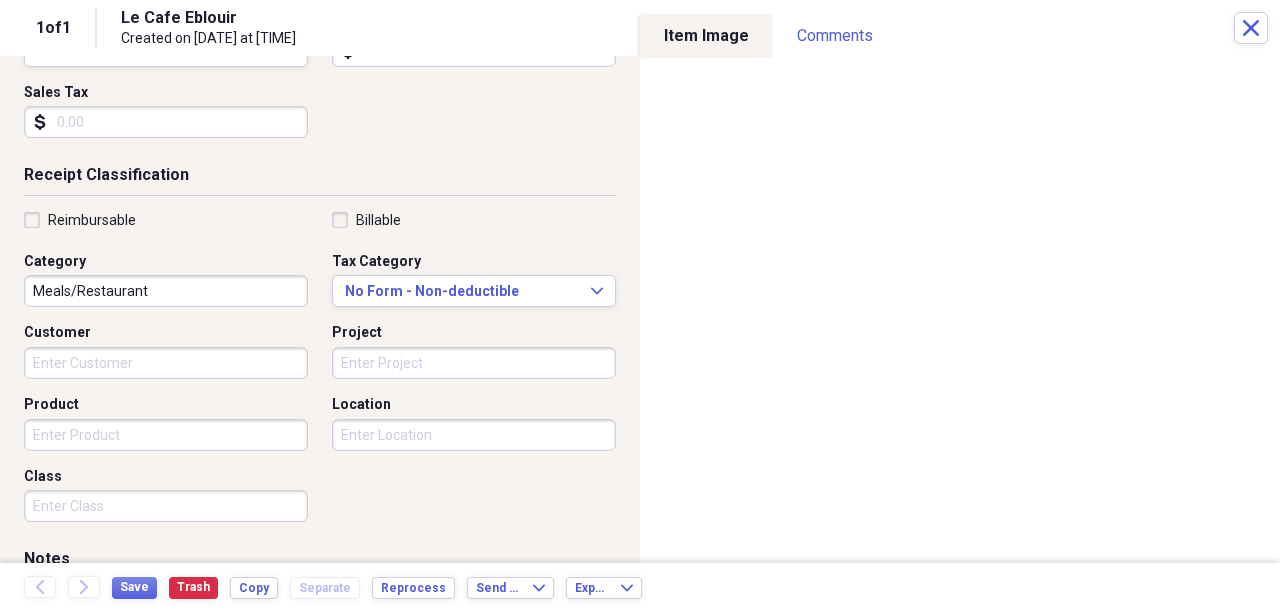 click on "Product" at bounding box center [166, 435] 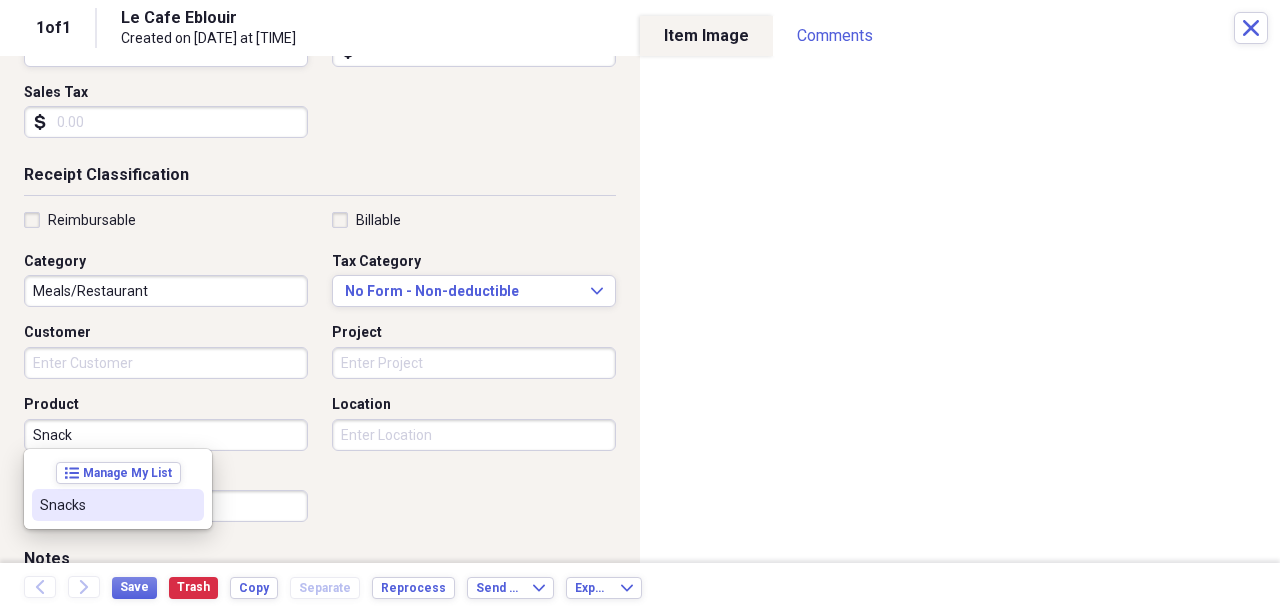 click on "Snacks" at bounding box center [106, 505] 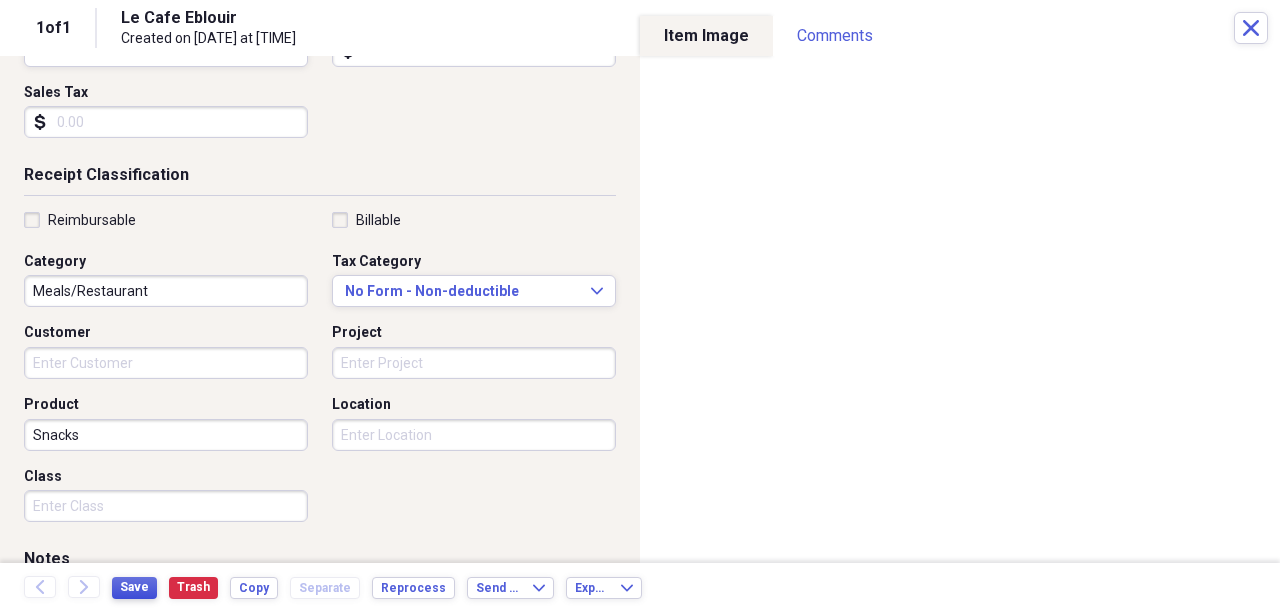 click on "Save" at bounding box center (134, 587) 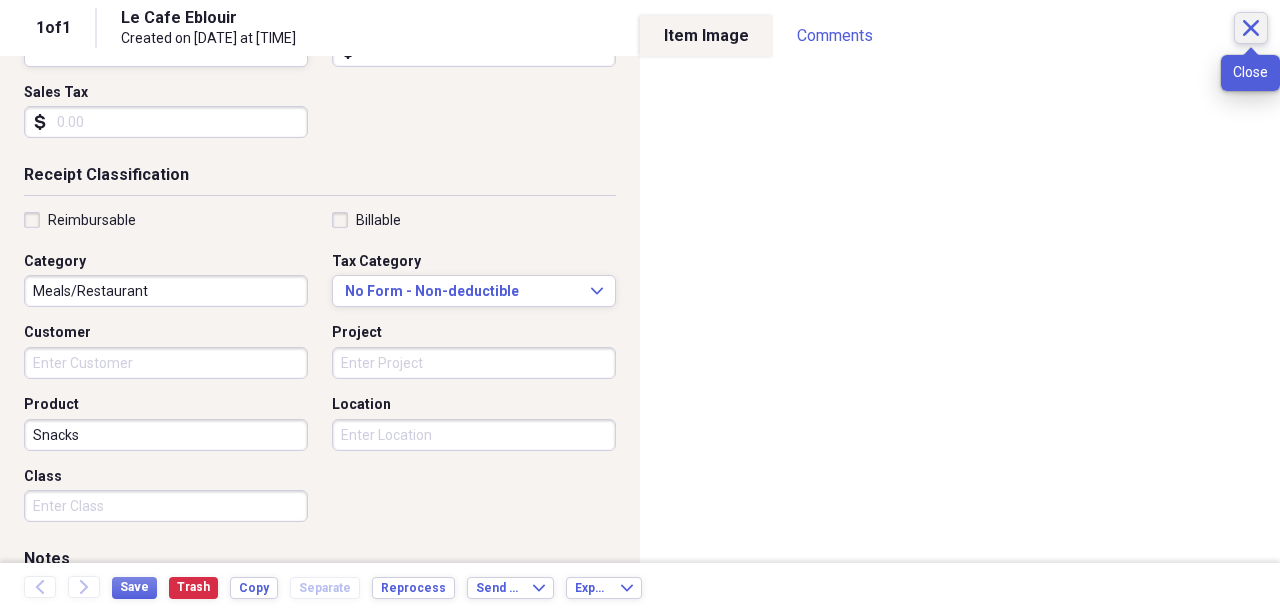 click on "Close" 